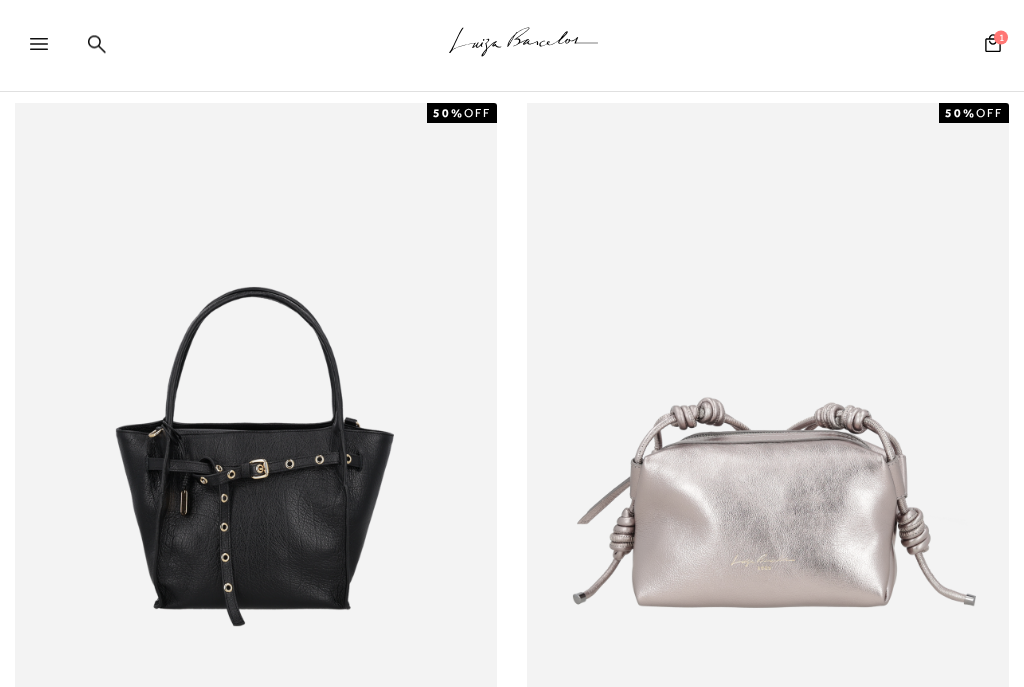 scroll, scrollTop: 968, scrollLeft: 0, axis: vertical 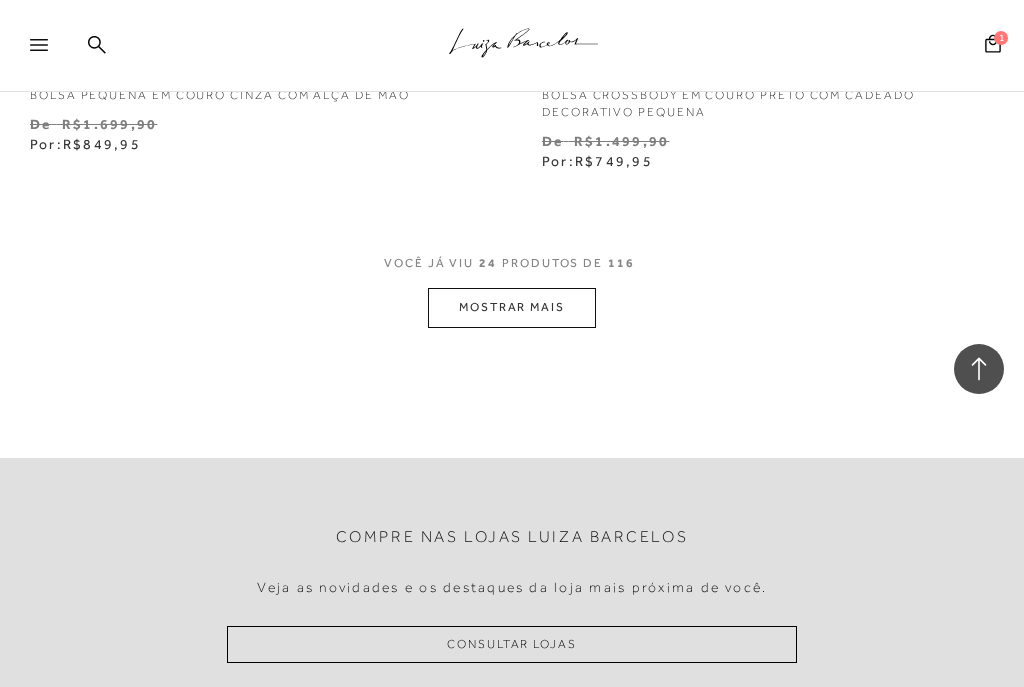 click on "MOSTRAR MAIS" at bounding box center [512, 307] 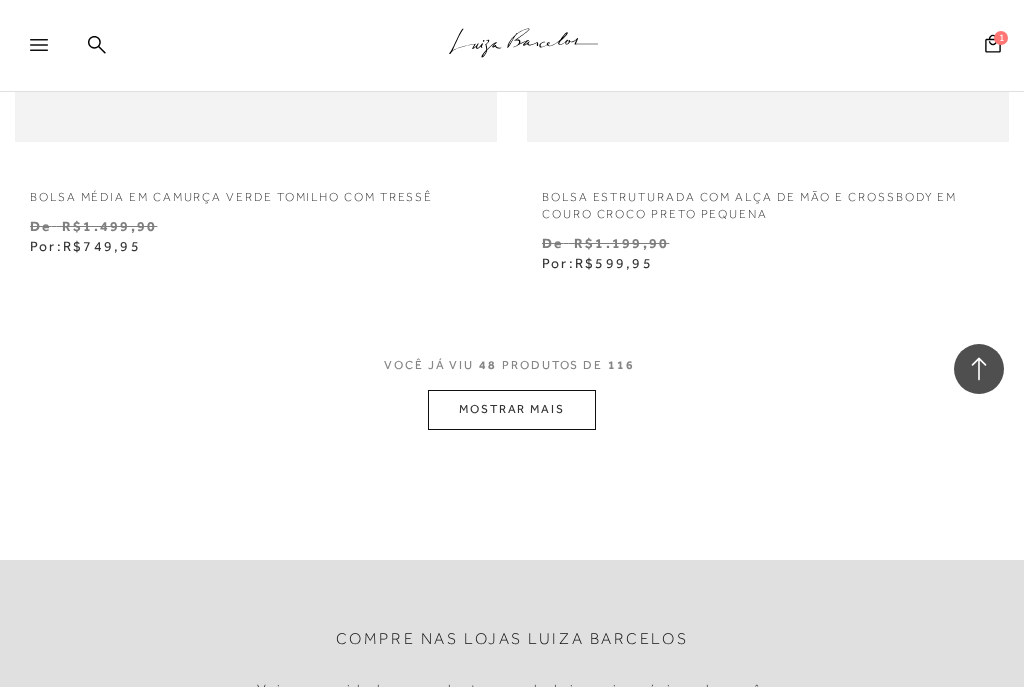 scroll, scrollTop: 20895, scrollLeft: 0, axis: vertical 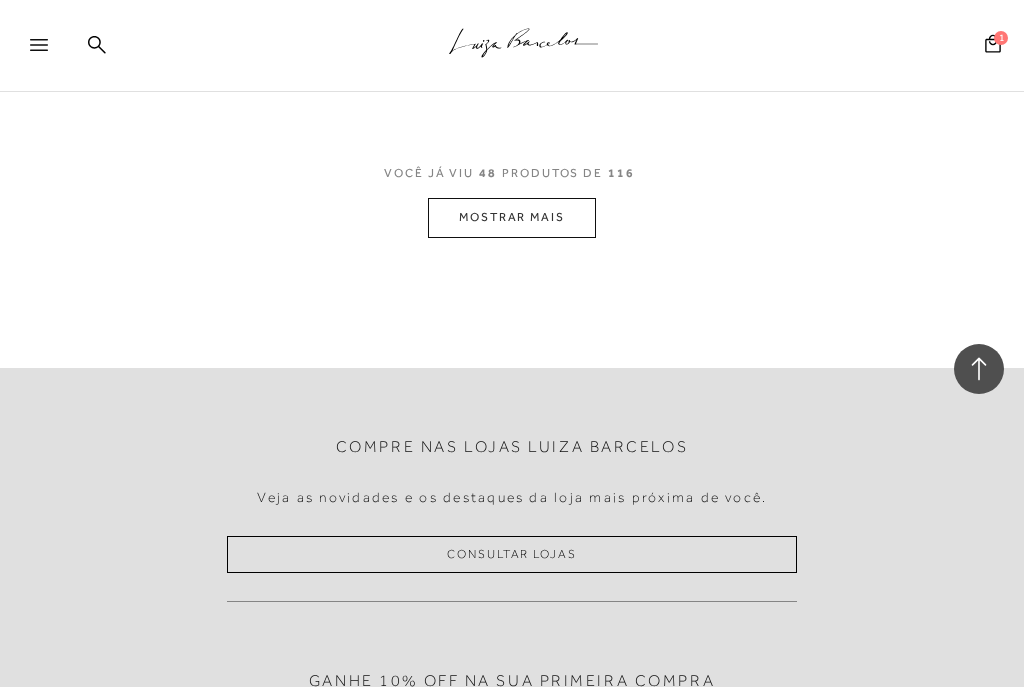 click on "MOSTRAR MAIS" at bounding box center [512, 217] 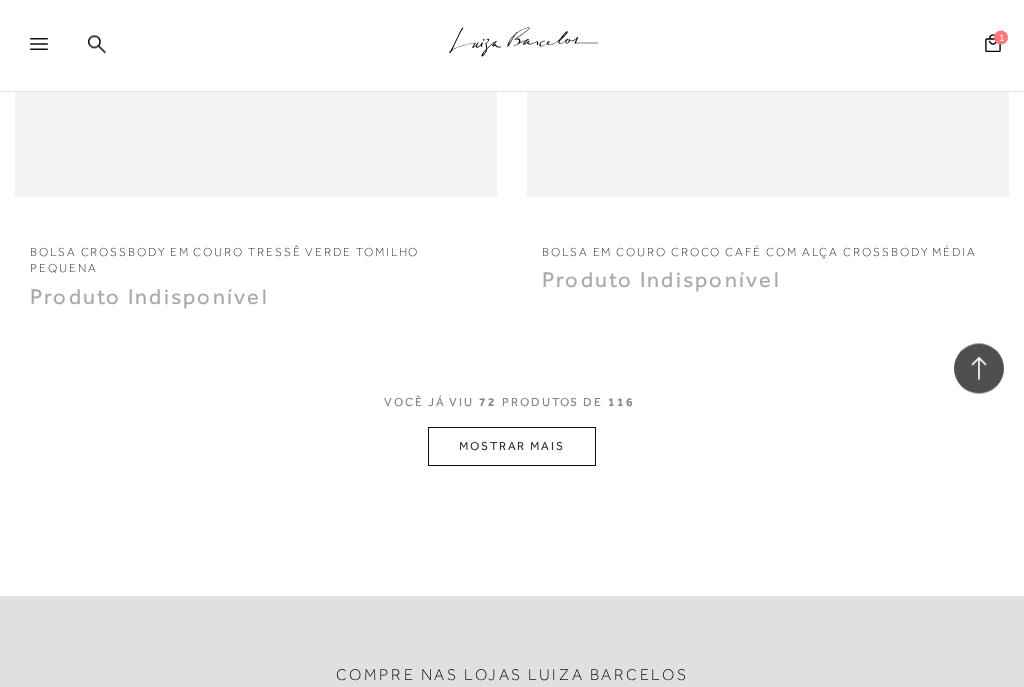 scroll, scrollTop: 30962, scrollLeft: 0, axis: vertical 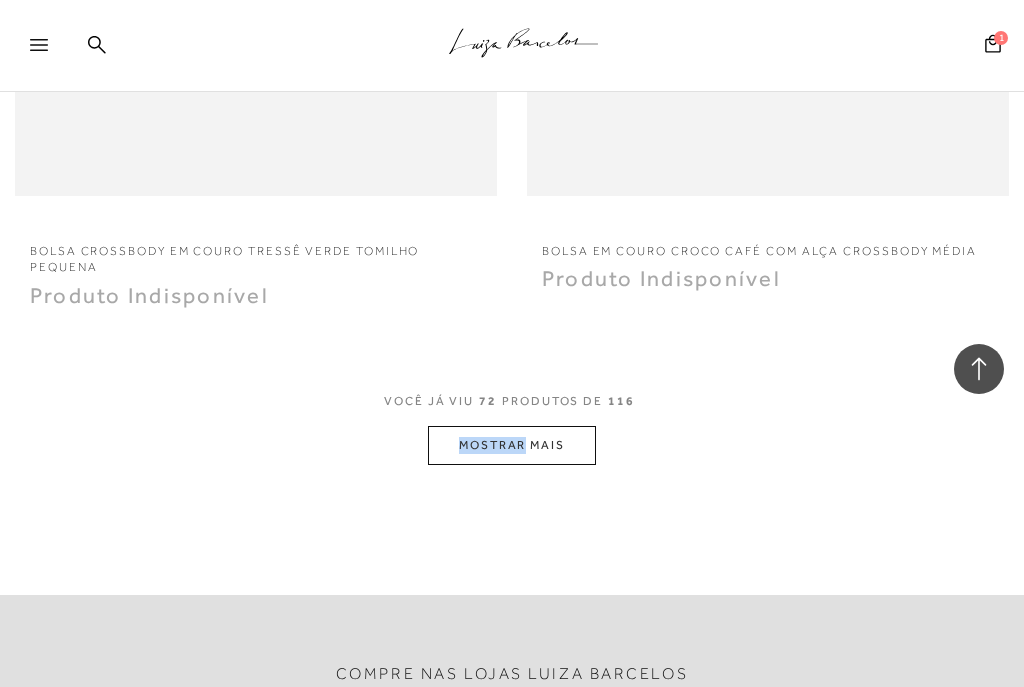 click at bounding box center (979, 369) 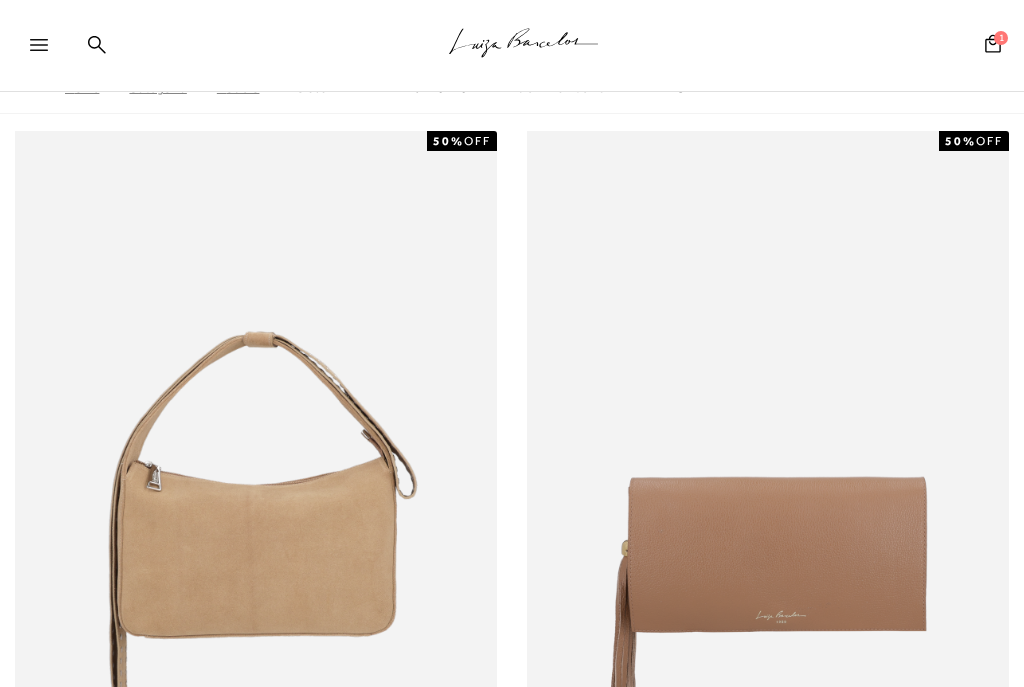 scroll, scrollTop: 0, scrollLeft: 0, axis: both 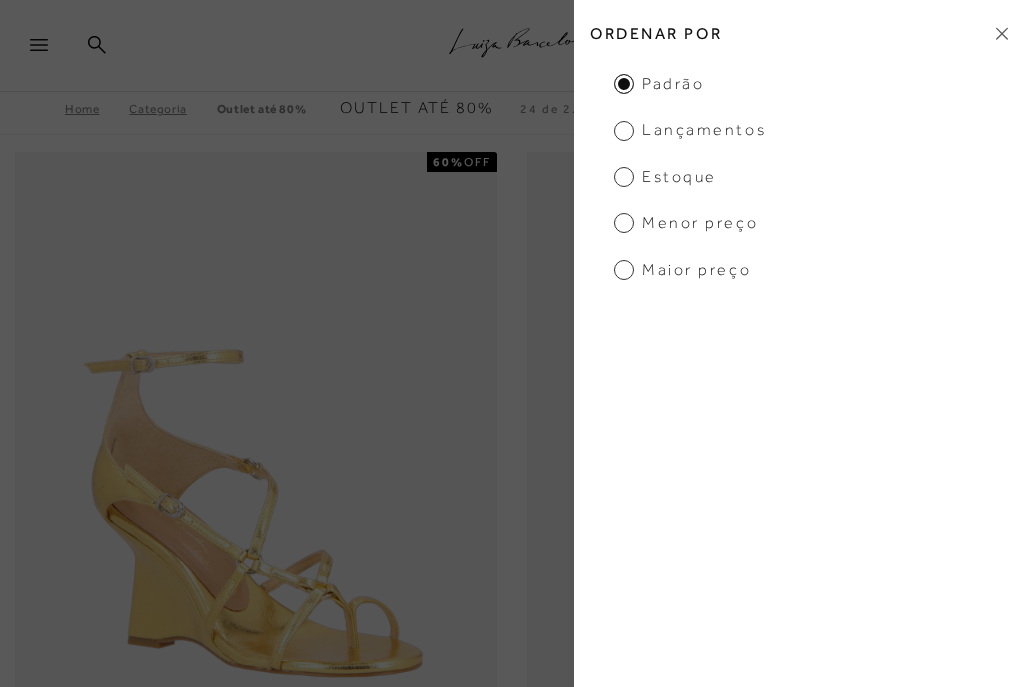 click on "Ordenar por" at bounding box center (799, 33) 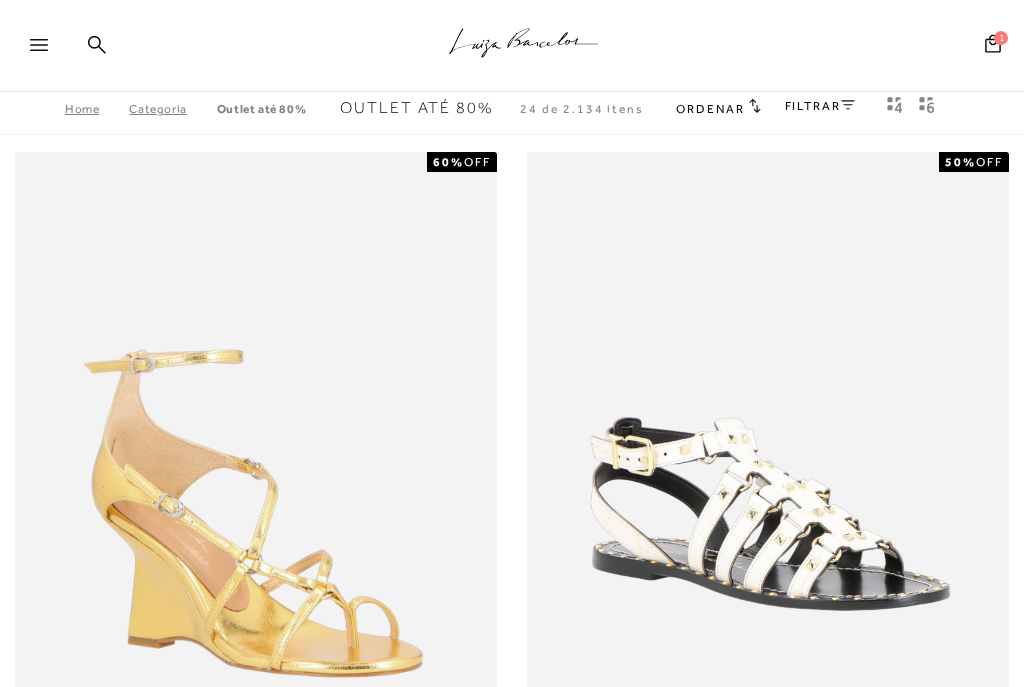 click on "FILTRAR" at bounding box center [820, 106] 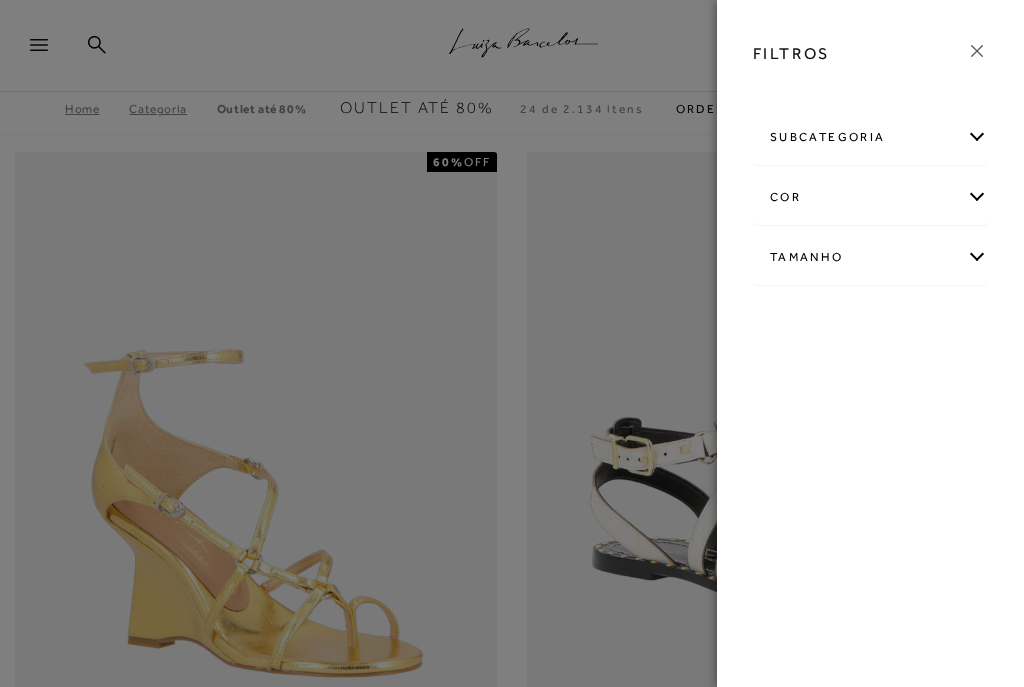 click on "Tamanho" at bounding box center (870, 257) 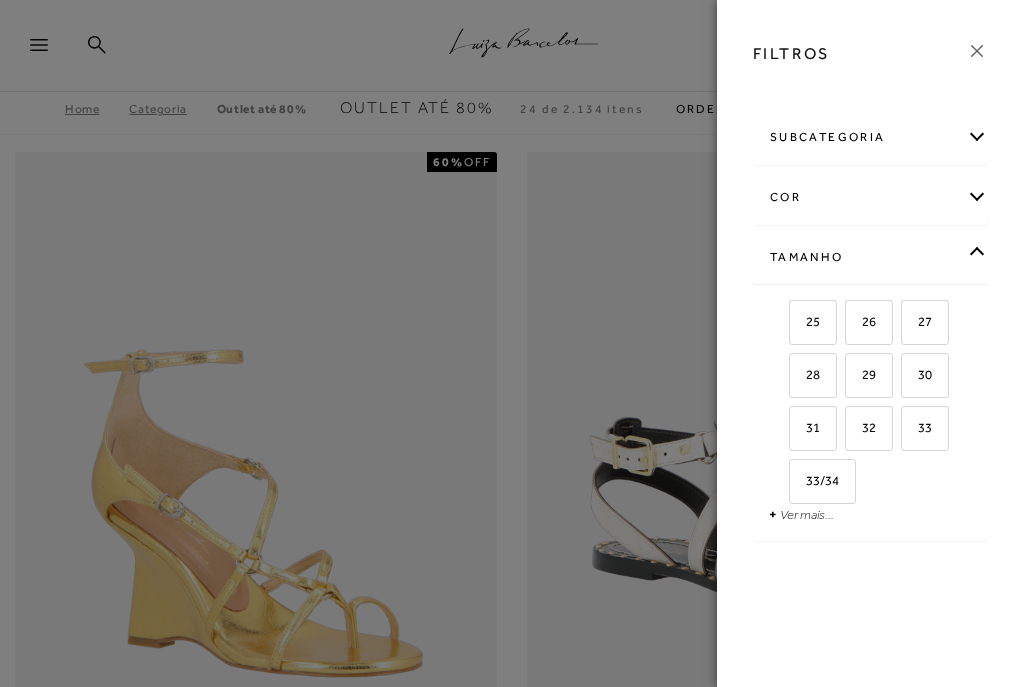 click on "Ver mais..." at bounding box center (807, 514) 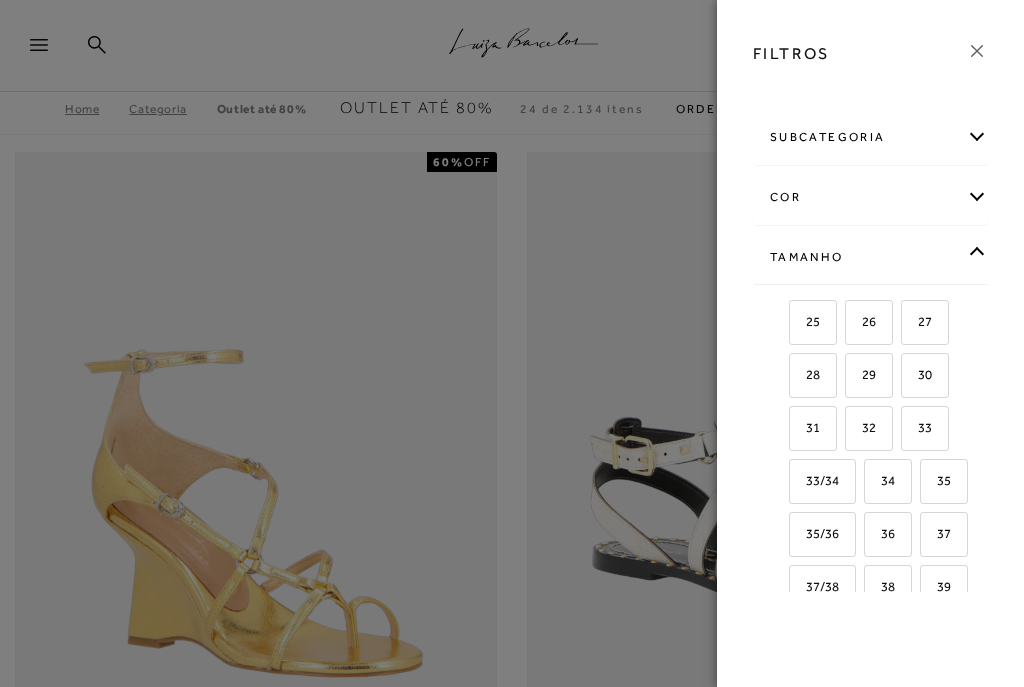 click on "34" at bounding box center [888, 481] 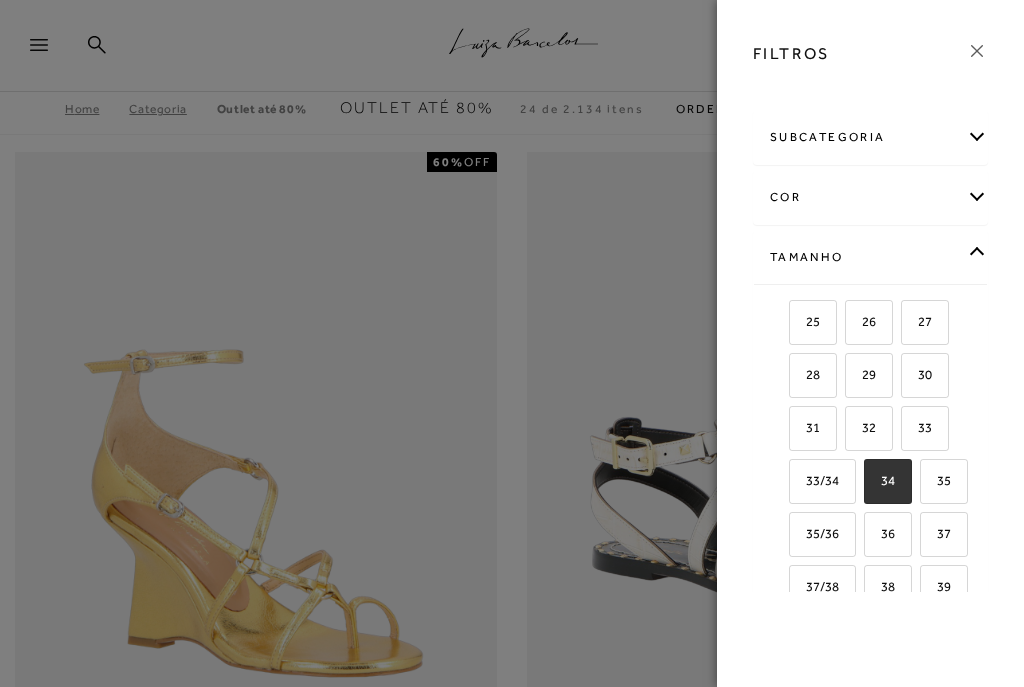 checkbox on "true" 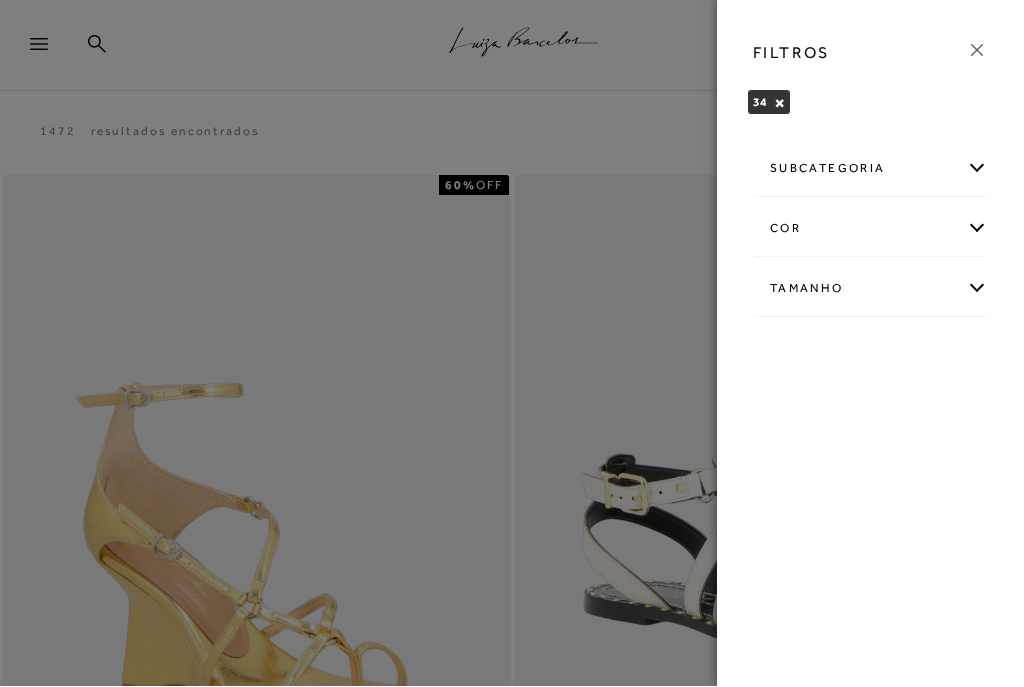 scroll, scrollTop: 1, scrollLeft: 0, axis: vertical 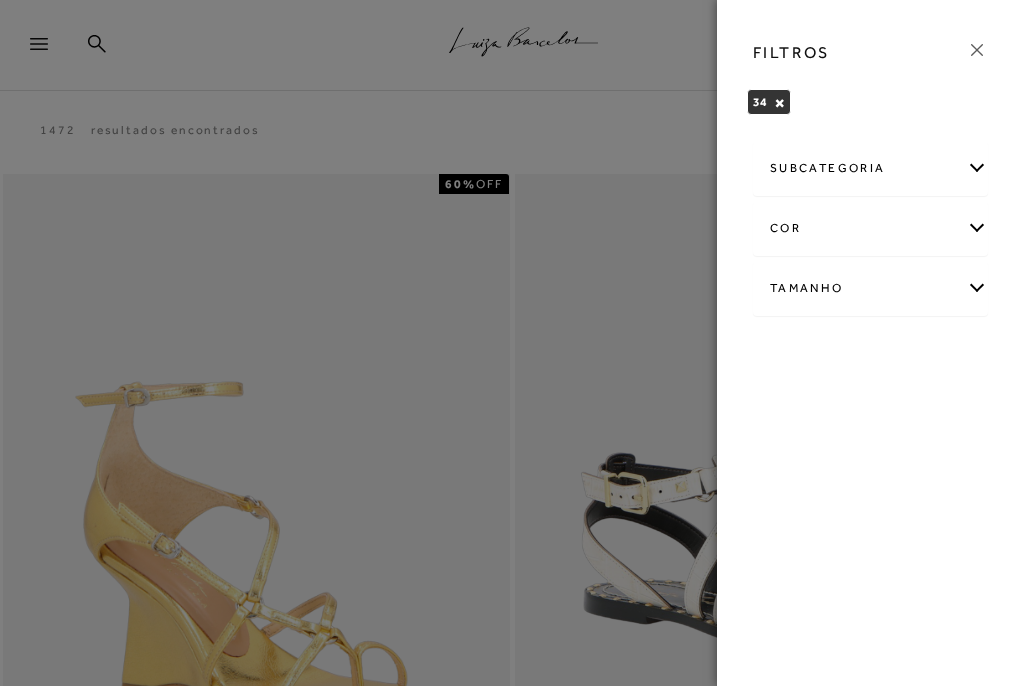click 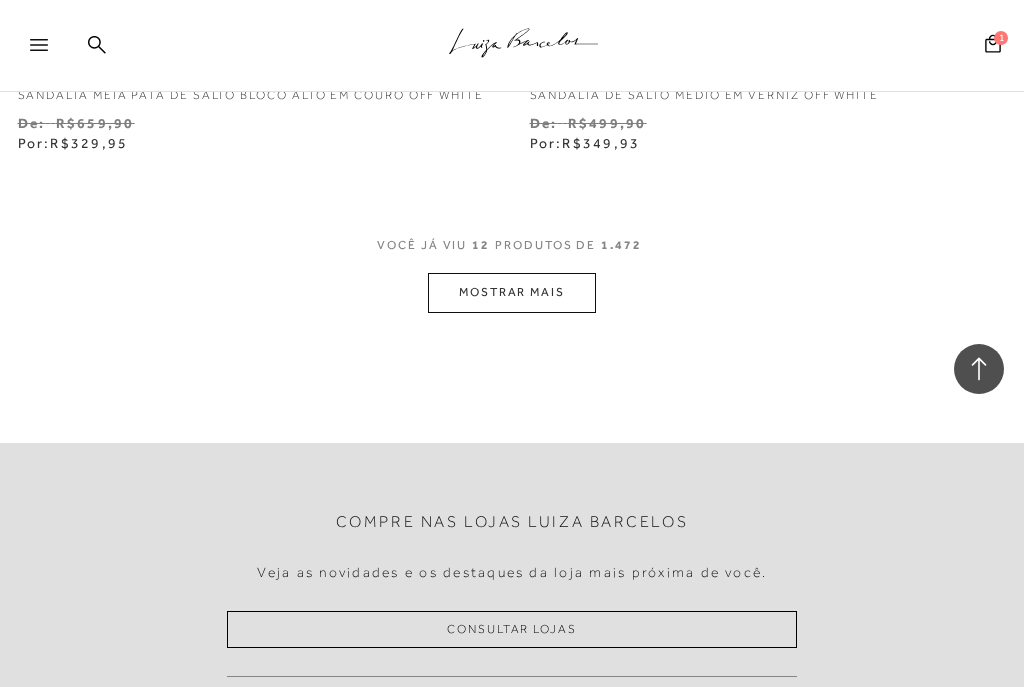 scroll, scrollTop: 5410, scrollLeft: 0, axis: vertical 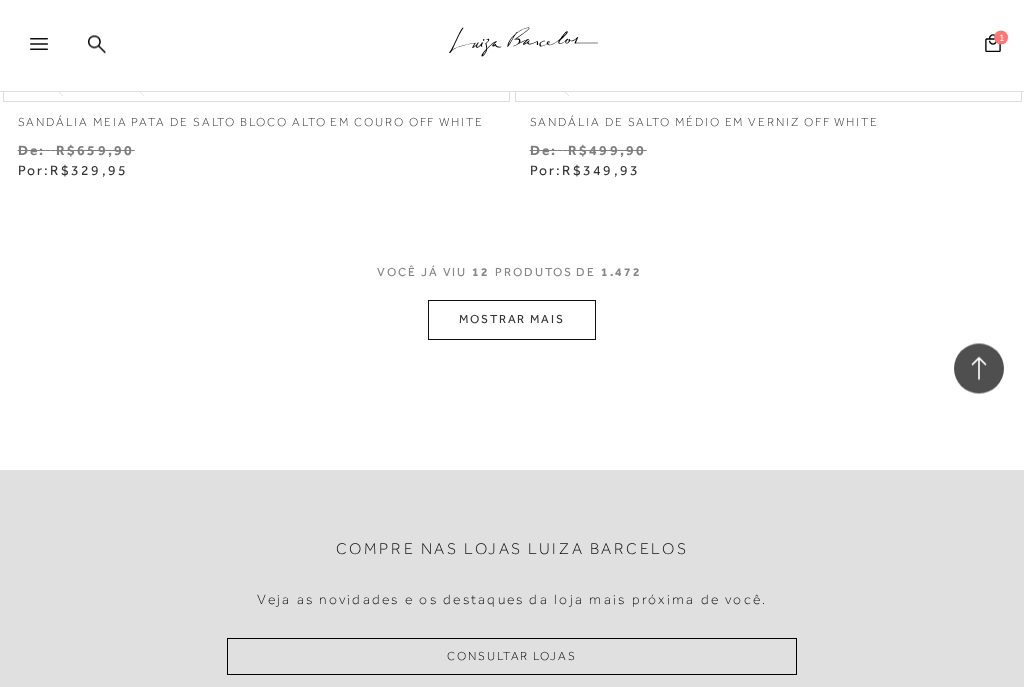 click on "MOSTRAR MAIS" at bounding box center [512, 320] 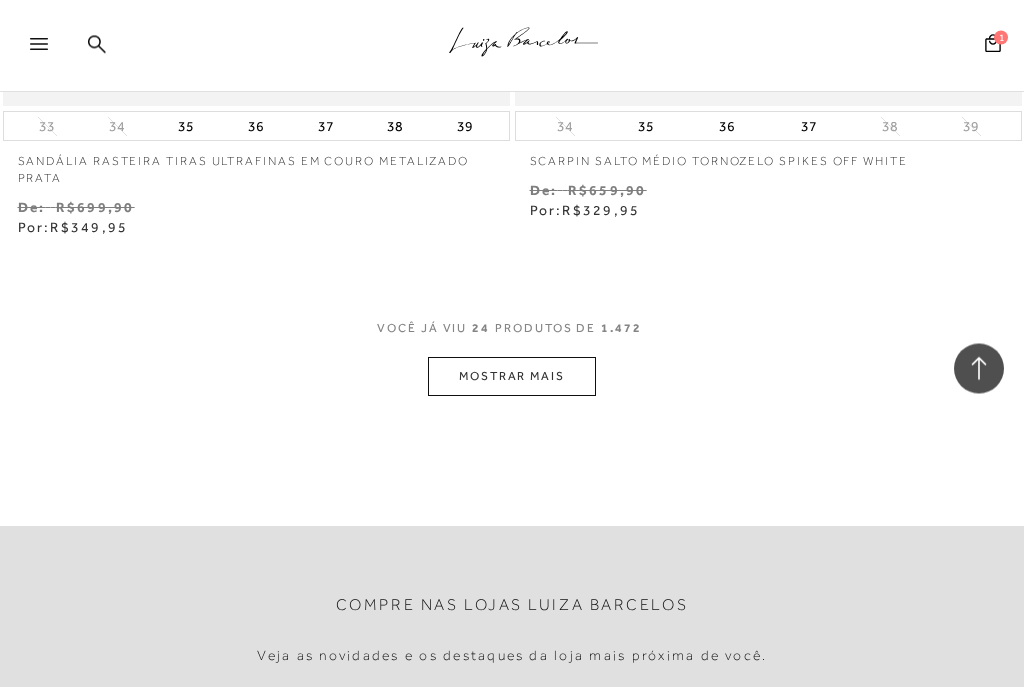 scroll, scrollTop: 10791, scrollLeft: 0, axis: vertical 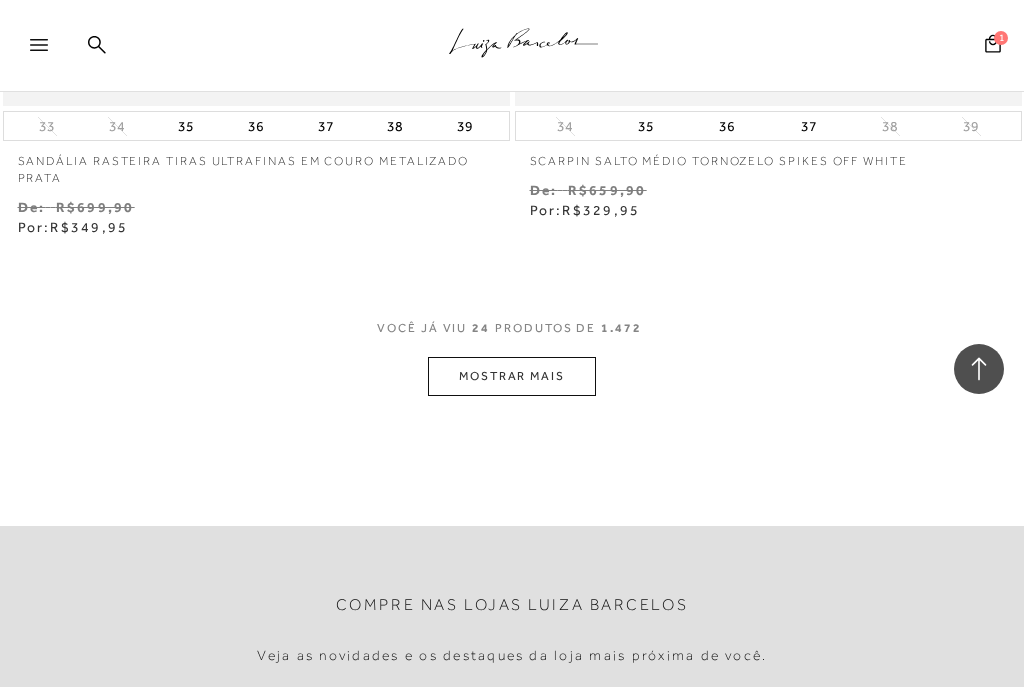 click on "MOSTRAR MAIS" at bounding box center (512, 376) 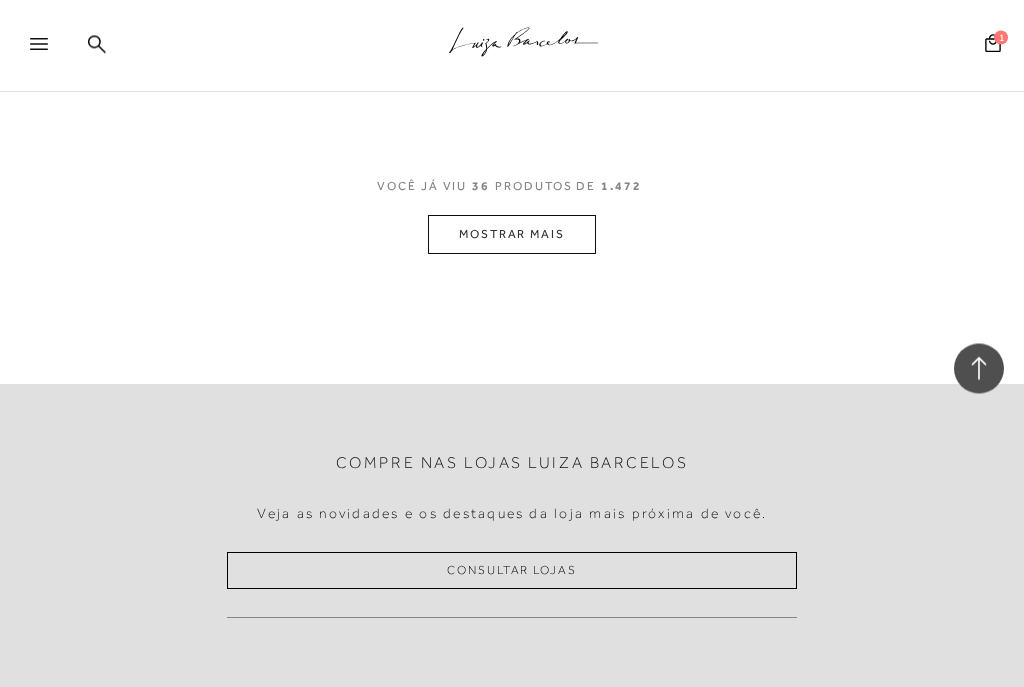 scroll, scrollTop: 16336, scrollLeft: 0, axis: vertical 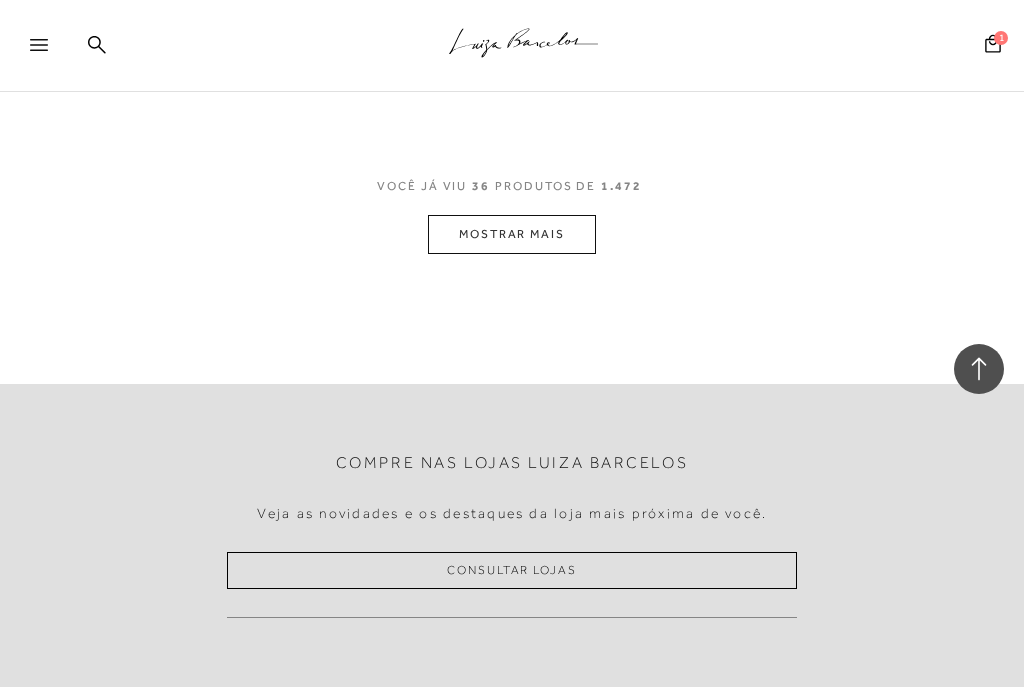 click on "MOSTRAR MAIS" at bounding box center [512, 234] 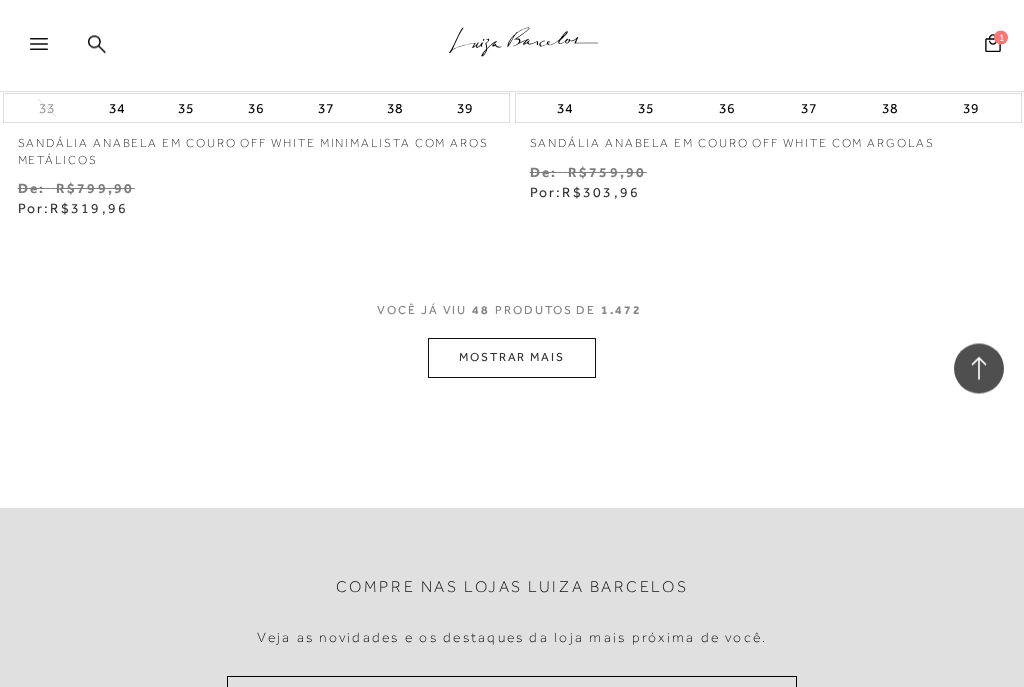 scroll, scrollTop: 21649, scrollLeft: 0, axis: vertical 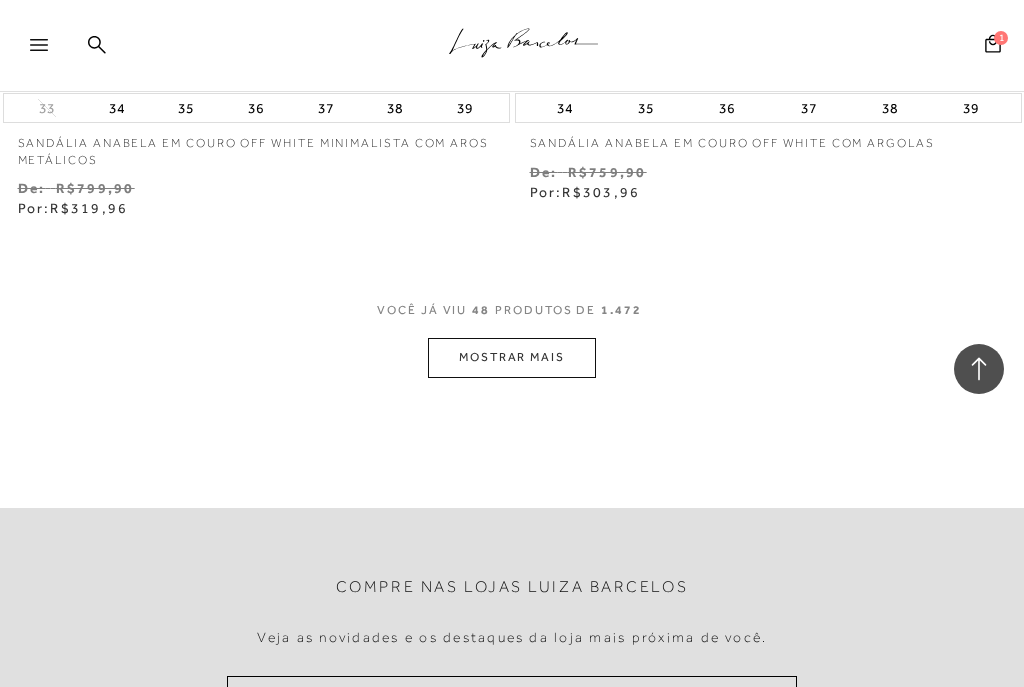 click on "MOSTRAR MAIS" at bounding box center (512, 357) 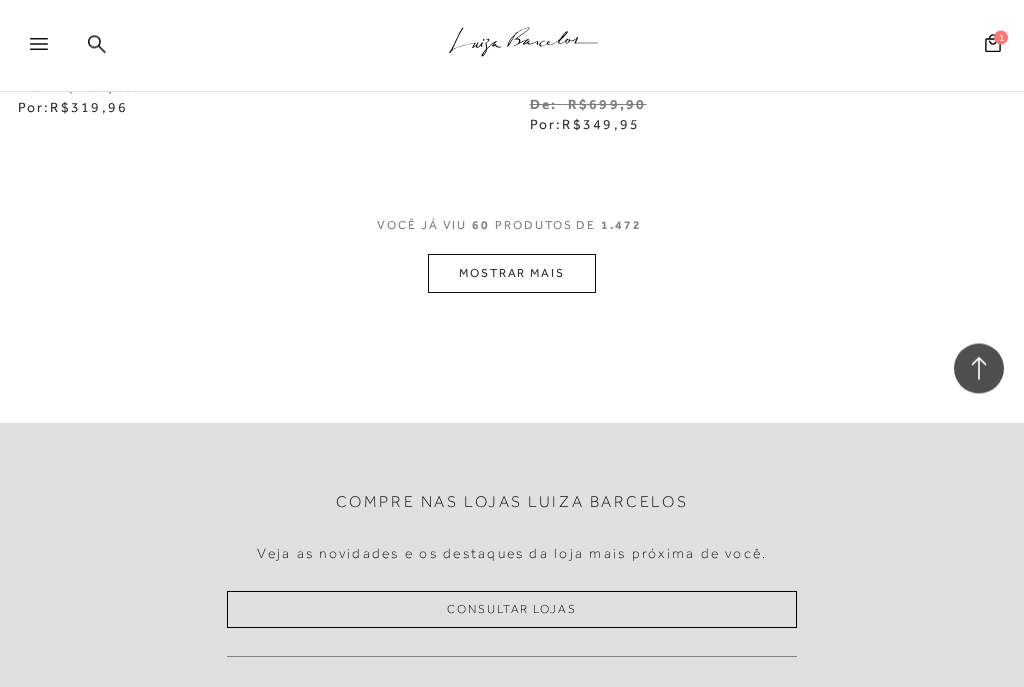 scroll, scrollTop: 27162, scrollLeft: 0, axis: vertical 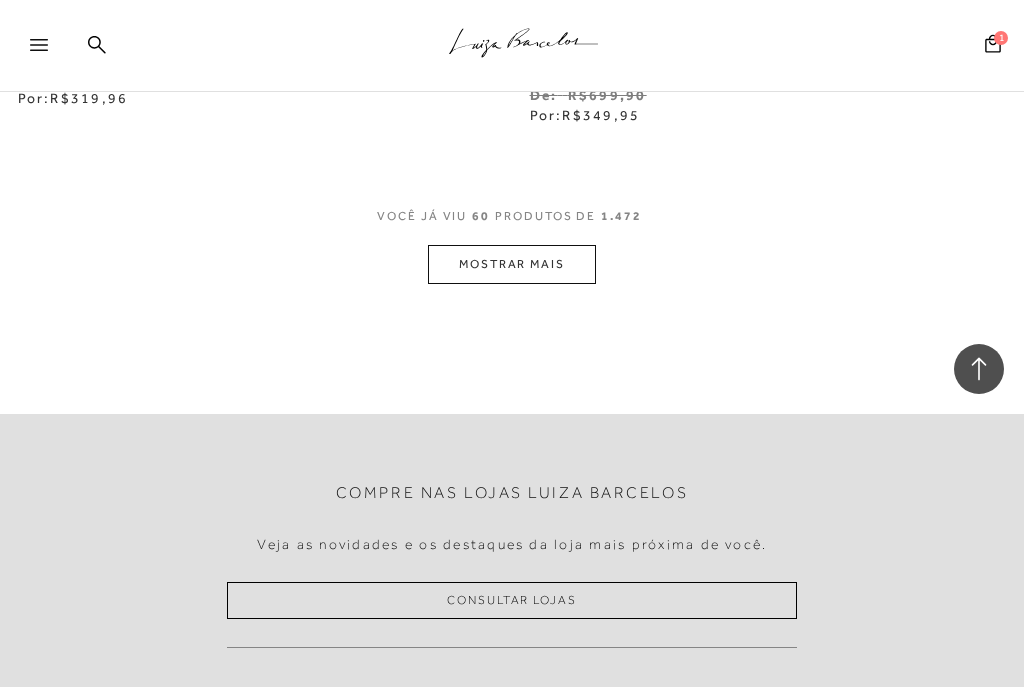 click on "MOSTRAR MAIS" at bounding box center (512, 264) 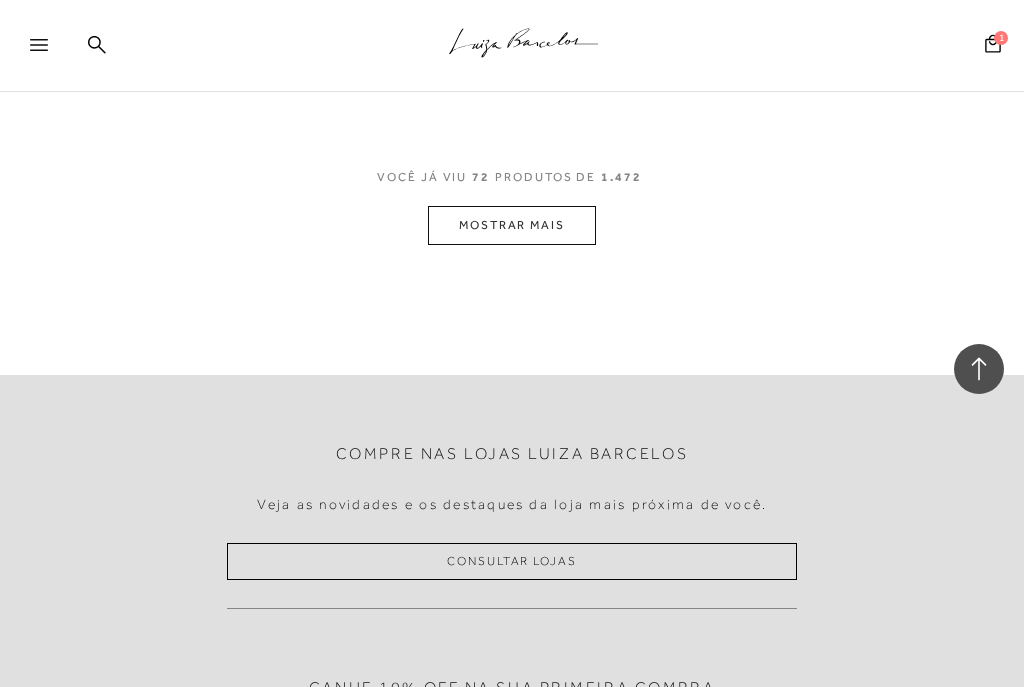 scroll, scrollTop: 32581, scrollLeft: 0, axis: vertical 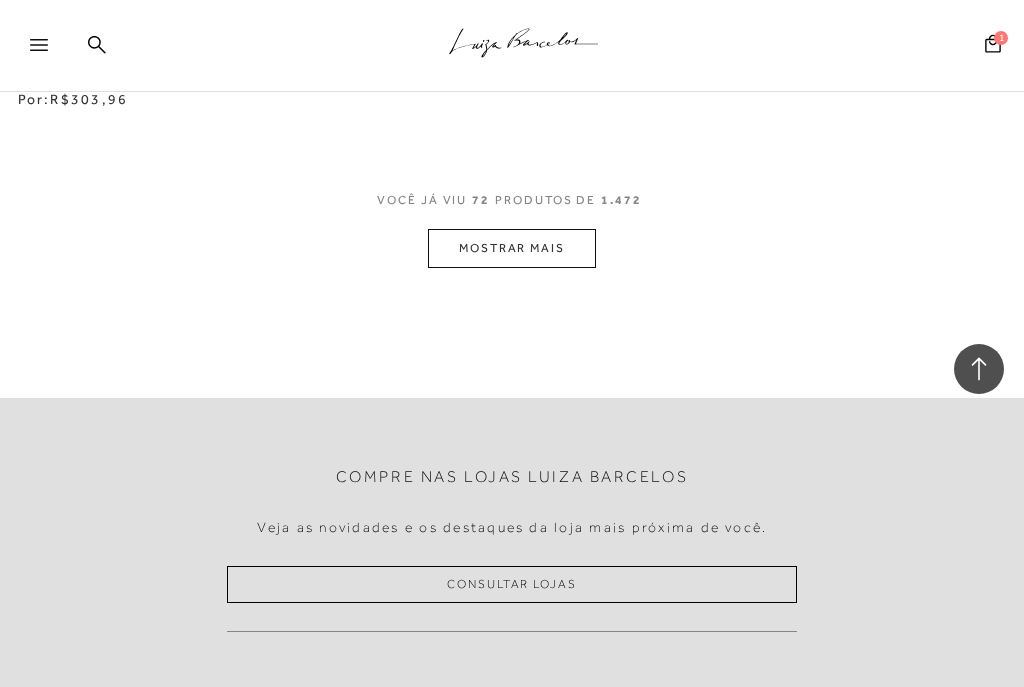 click on "MOSTRAR MAIS" at bounding box center (512, 248) 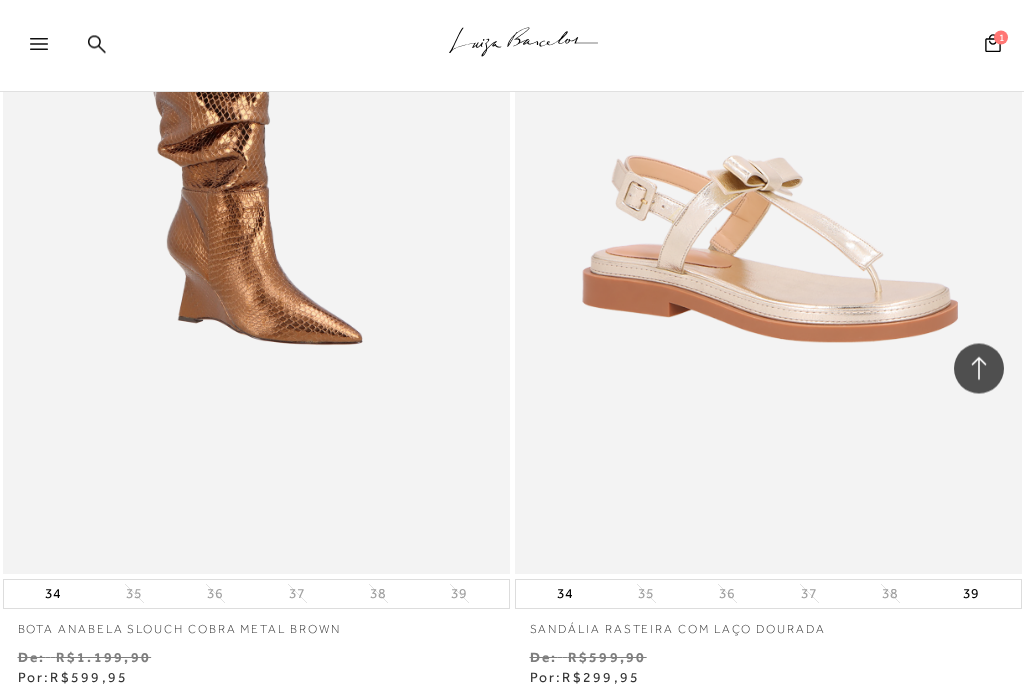 scroll, scrollTop: 34721, scrollLeft: 0, axis: vertical 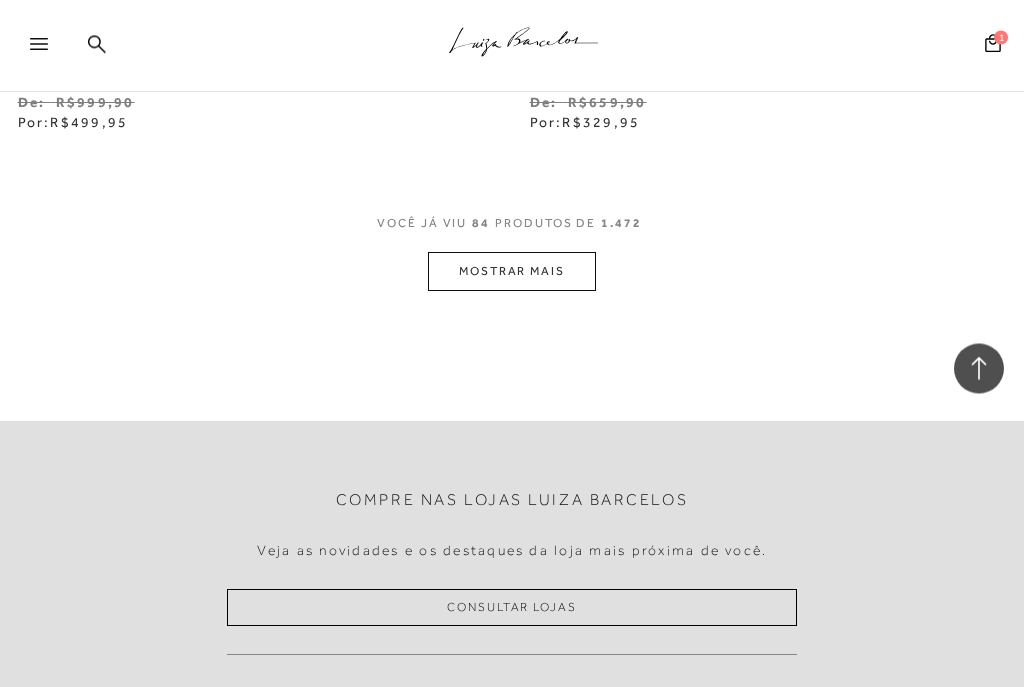 click on "MOSTRAR MAIS" at bounding box center (512, 272) 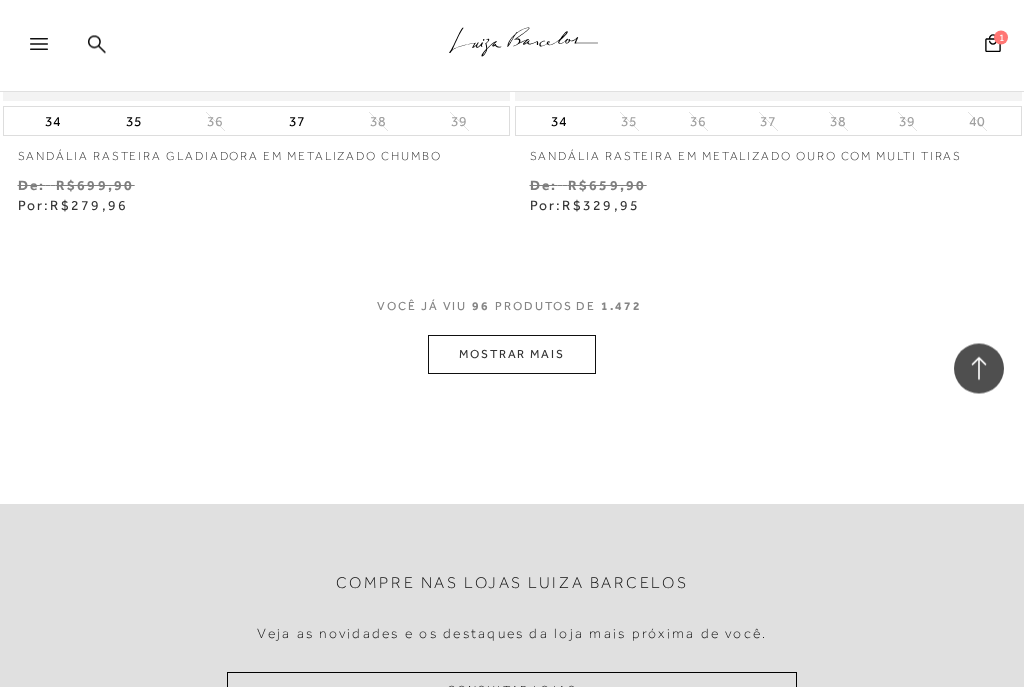 scroll, scrollTop: 43281, scrollLeft: 0, axis: vertical 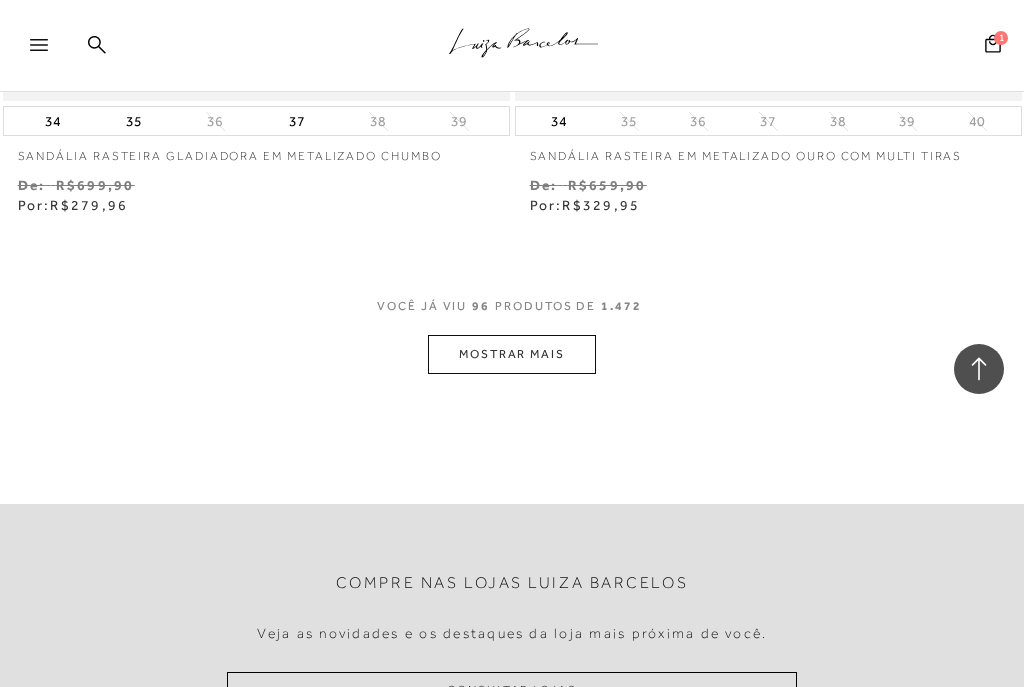 click on "MOSTRAR MAIS" at bounding box center [512, 354] 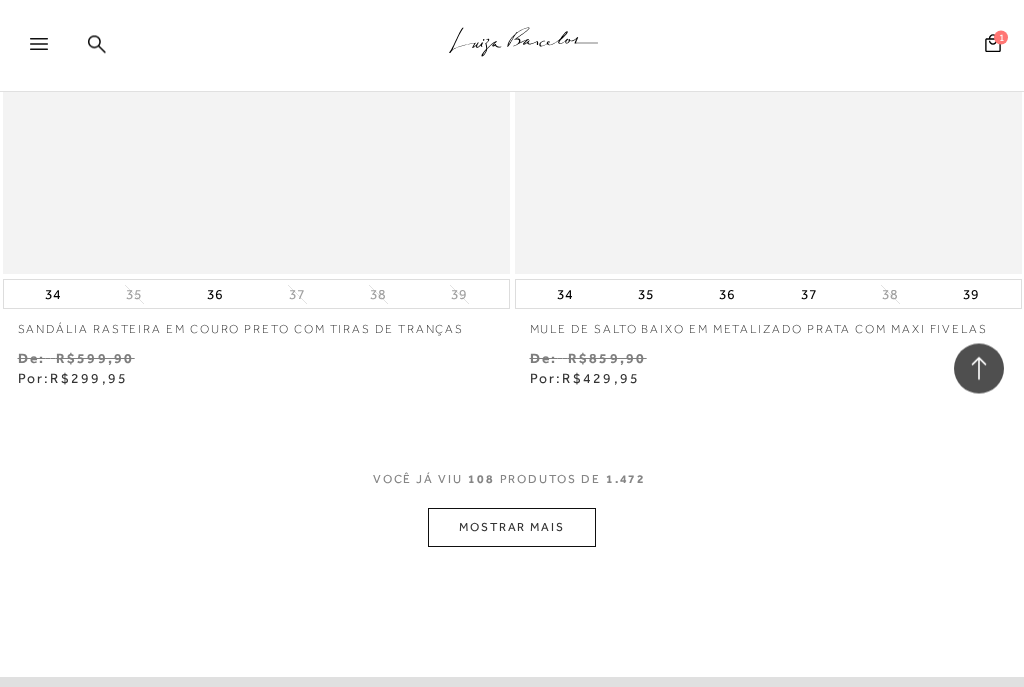 click on "MOSTRAR MAIS" at bounding box center [512, 528] 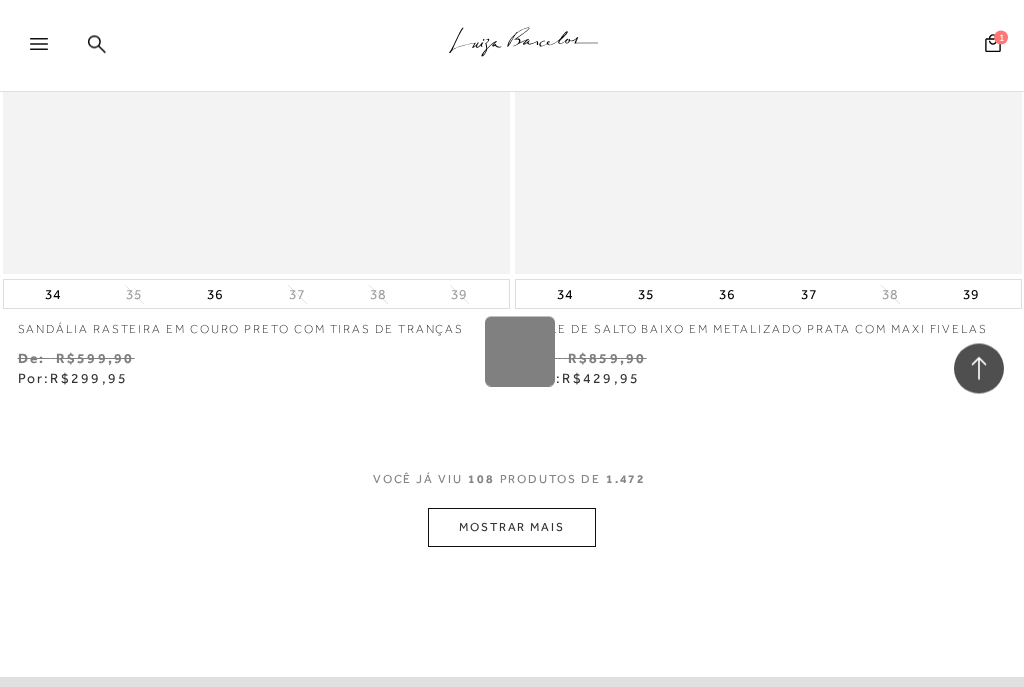 scroll, scrollTop: 48494, scrollLeft: 0, axis: vertical 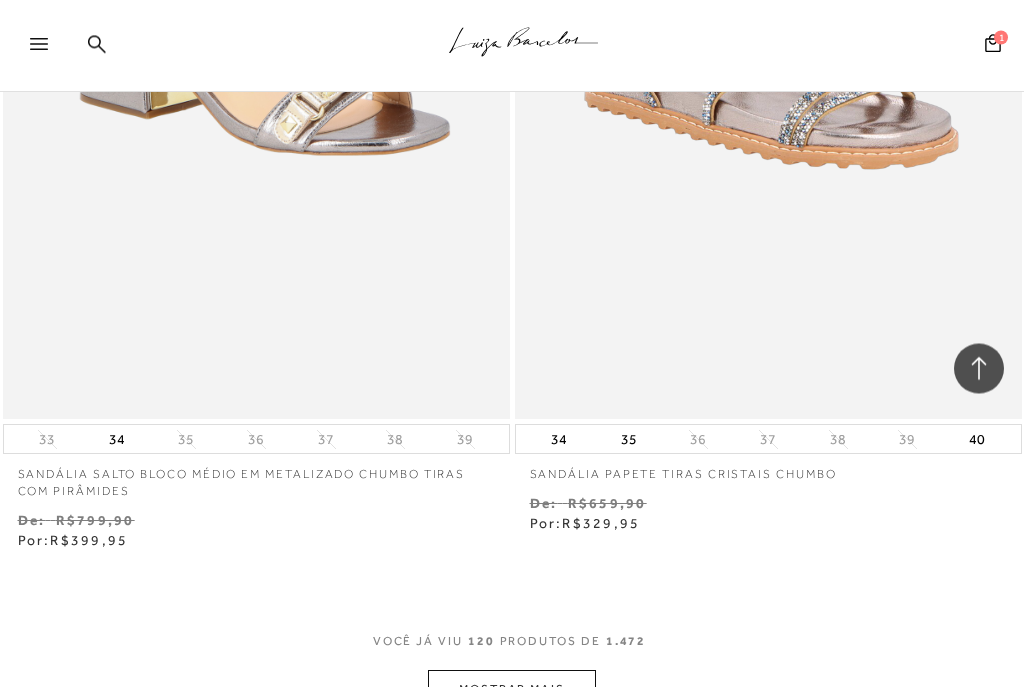 click on "MOSTRAR MAIS" at bounding box center (512, 690) 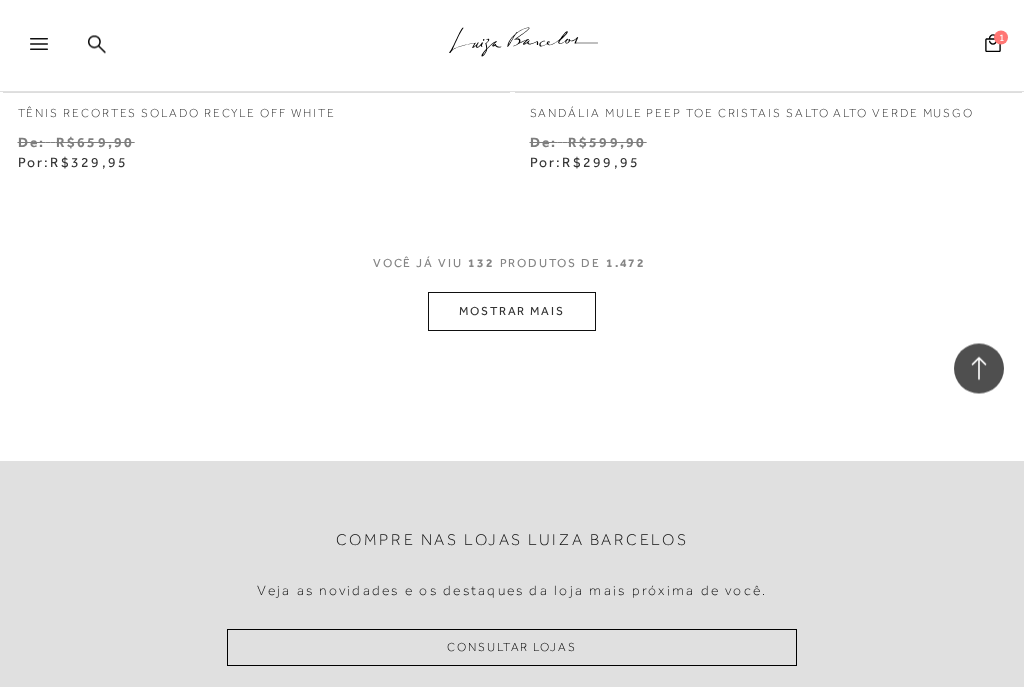 scroll, scrollTop: 59539, scrollLeft: 0, axis: vertical 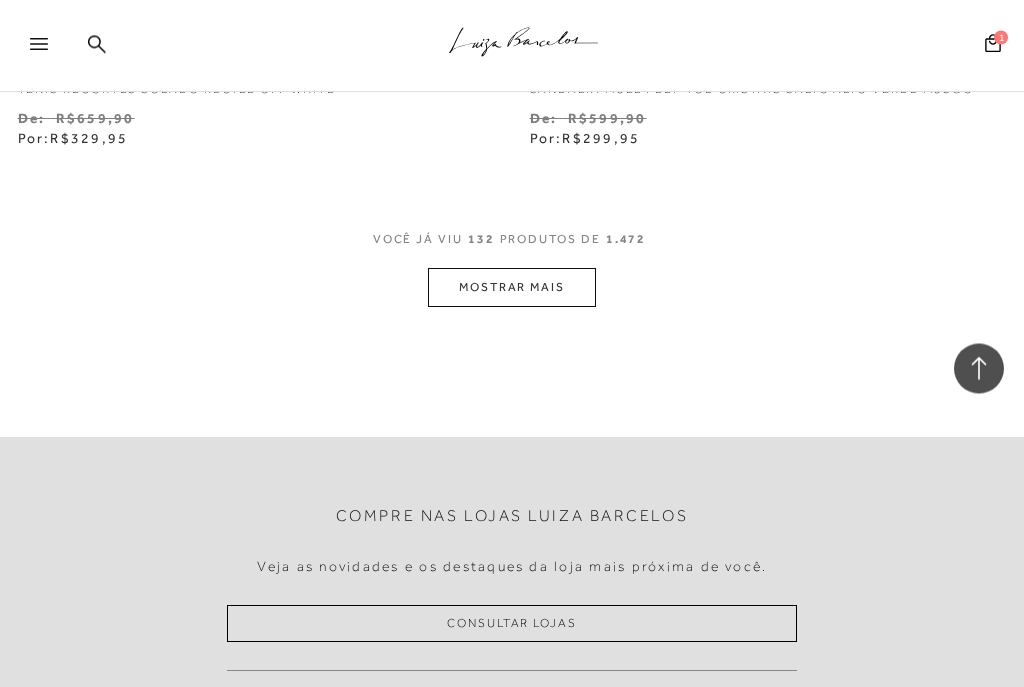 click on "MOSTRAR MAIS" at bounding box center [512, 288] 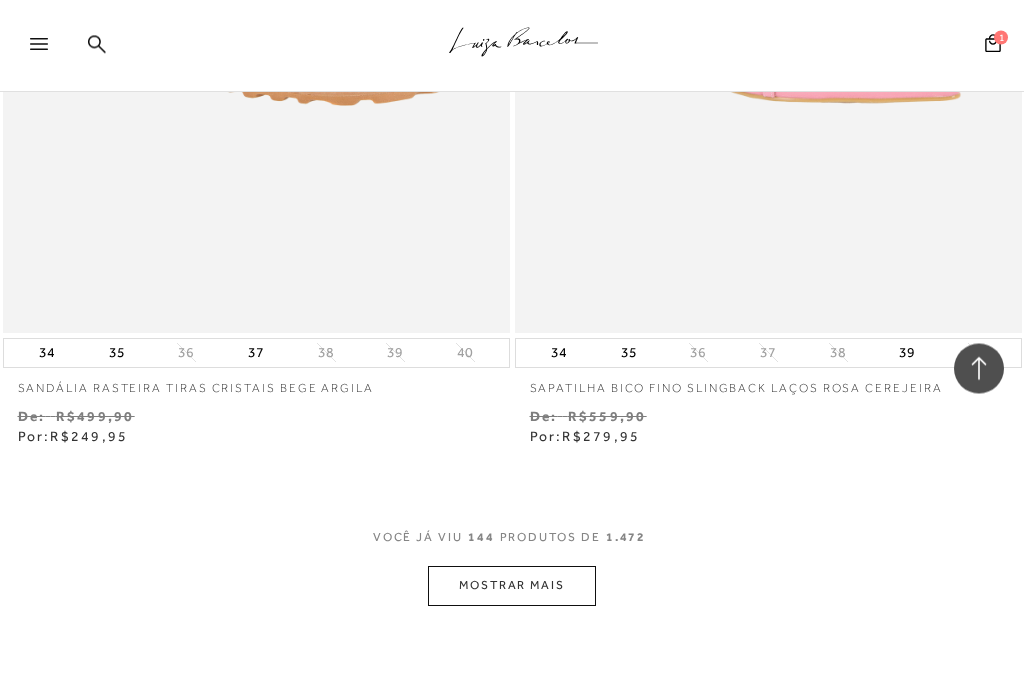 scroll, scrollTop: 64611, scrollLeft: 0, axis: vertical 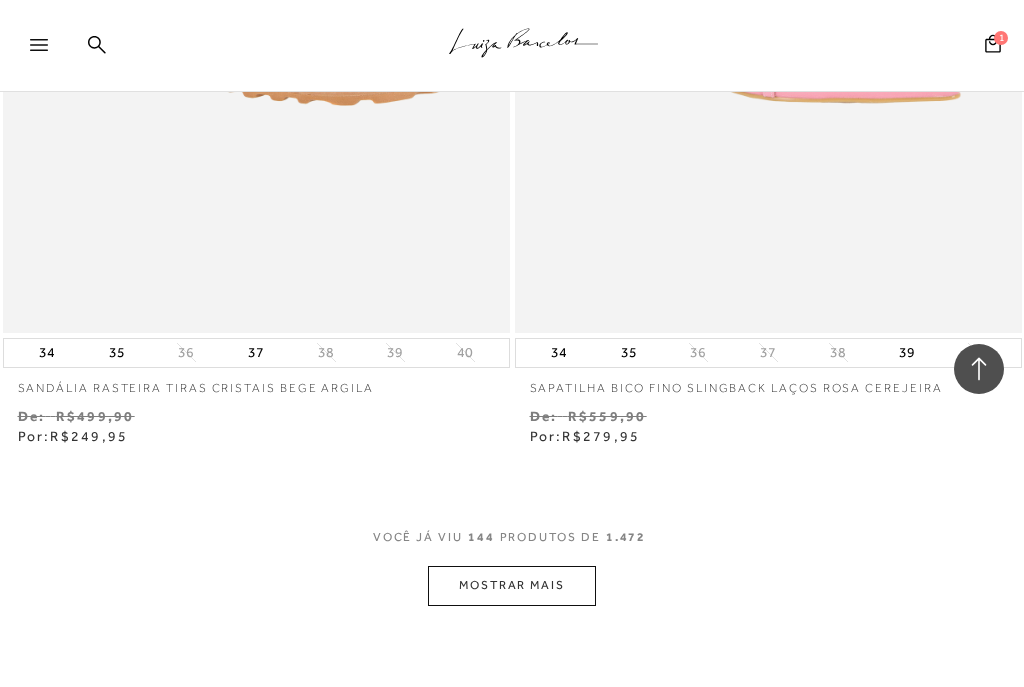 click on "MOSTRAR MAIS" at bounding box center [512, 585] 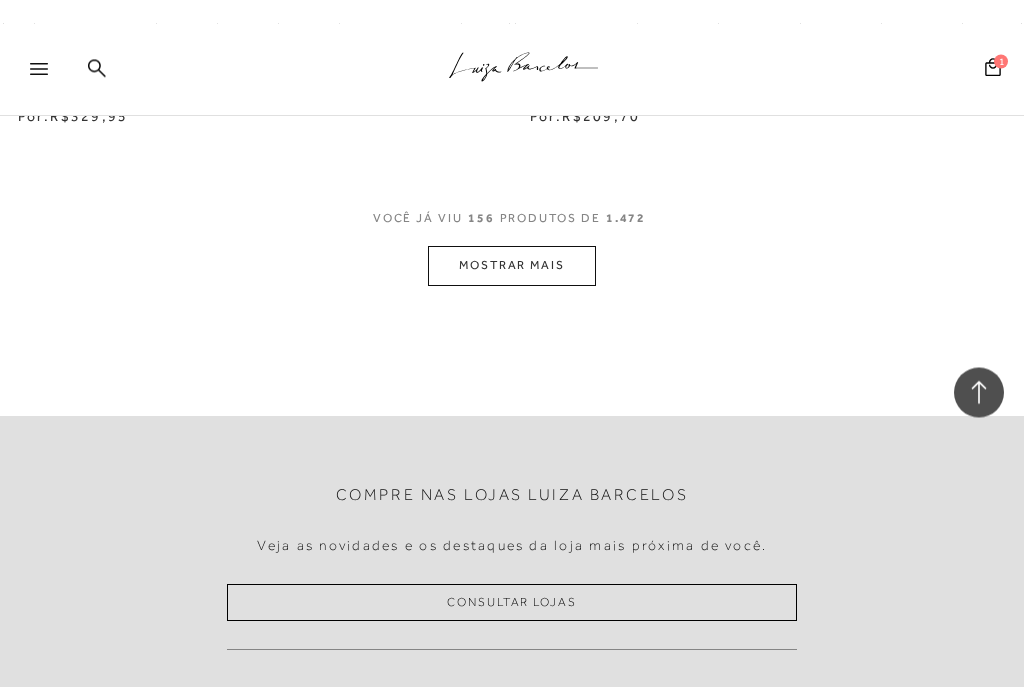 scroll, scrollTop: 70249, scrollLeft: 0, axis: vertical 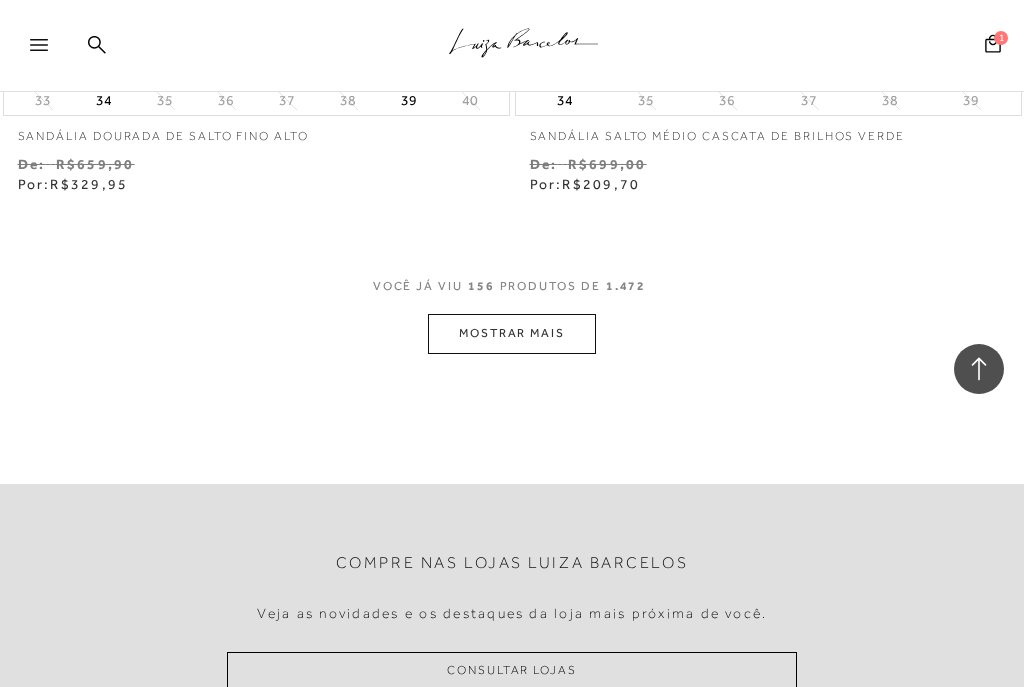 click on "MOSTRAR MAIS" at bounding box center (512, 333) 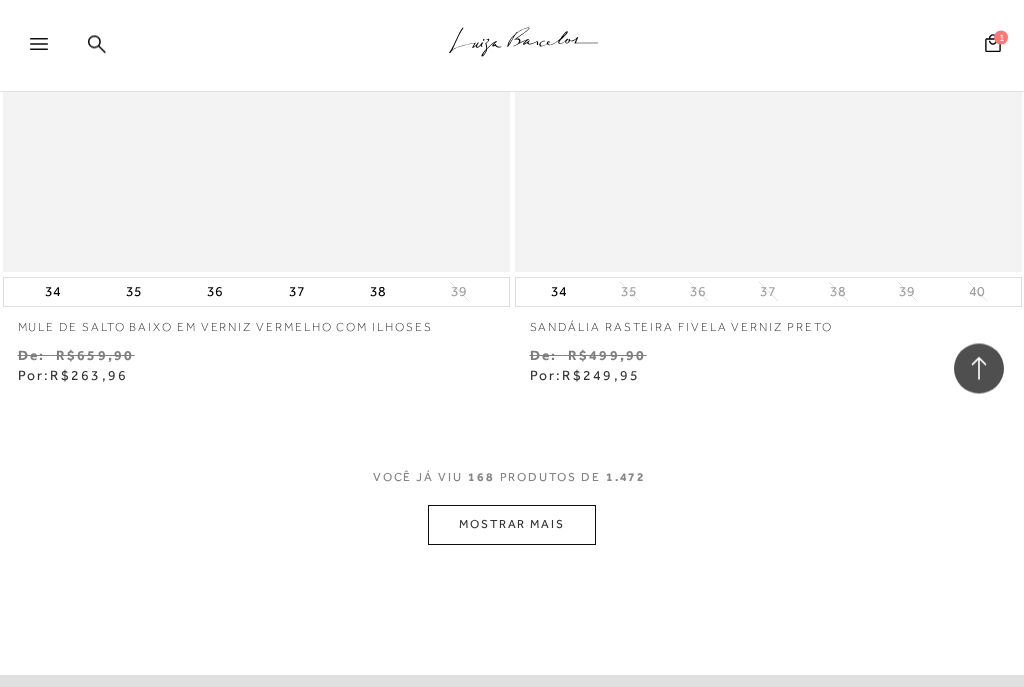 scroll, scrollTop: 75461, scrollLeft: 0, axis: vertical 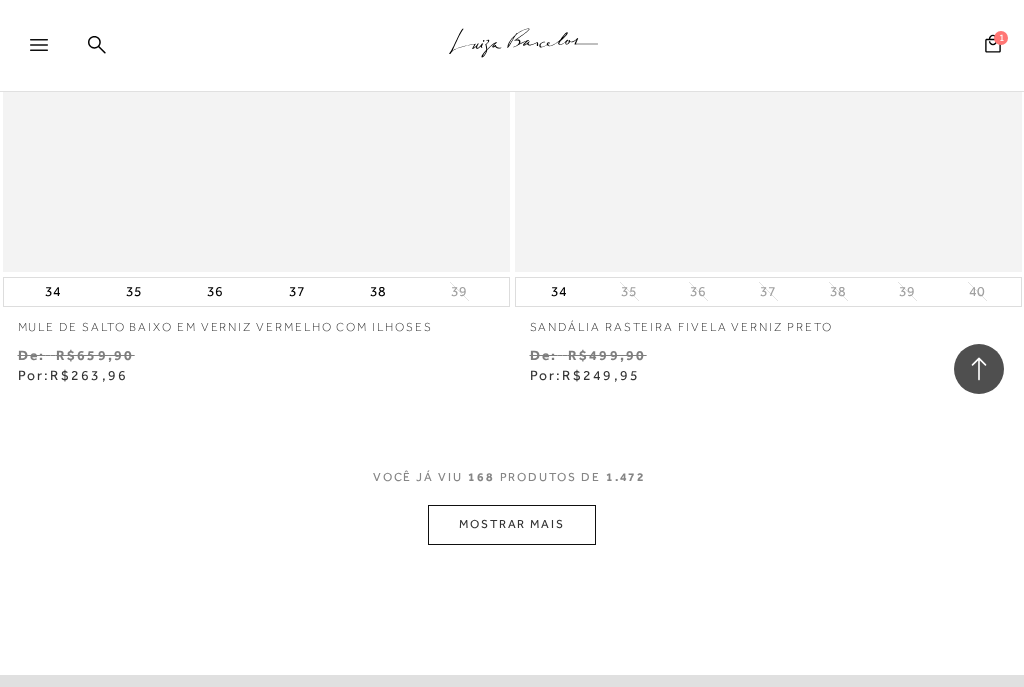 click on "MOSTRAR MAIS" at bounding box center [512, 524] 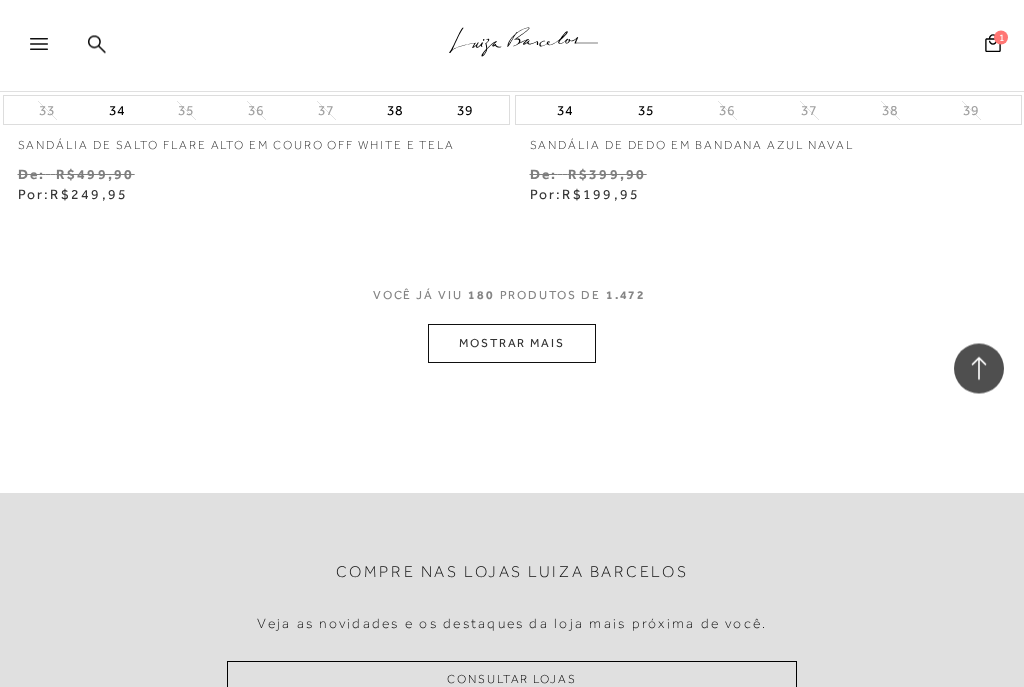 click on "MOSTRAR MAIS" at bounding box center [512, 344] 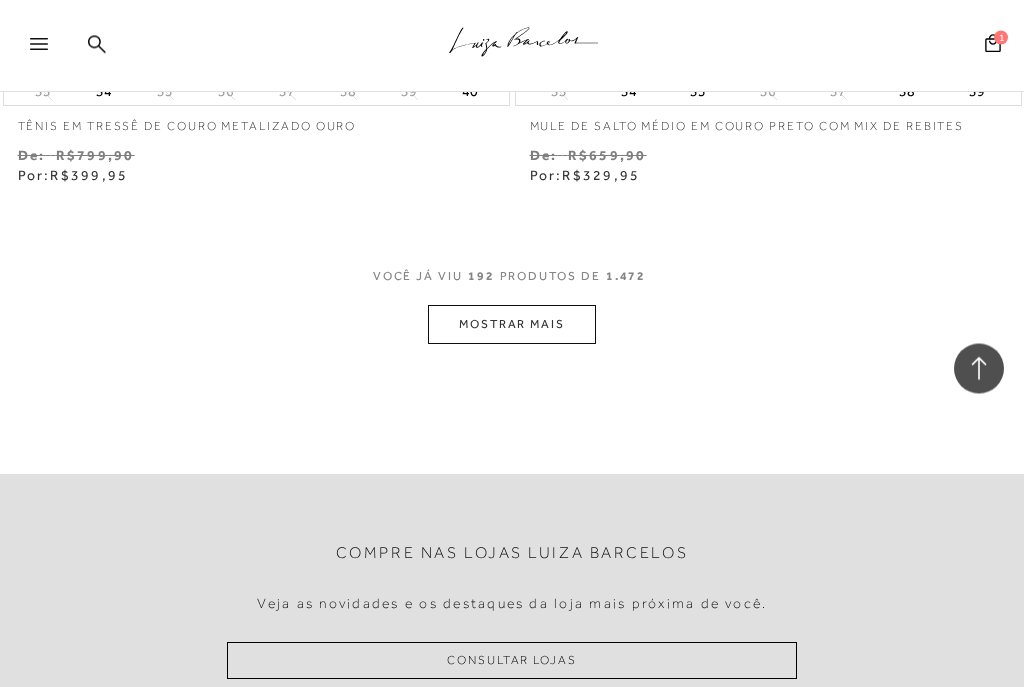 scroll, scrollTop: 86553, scrollLeft: 0, axis: vertical 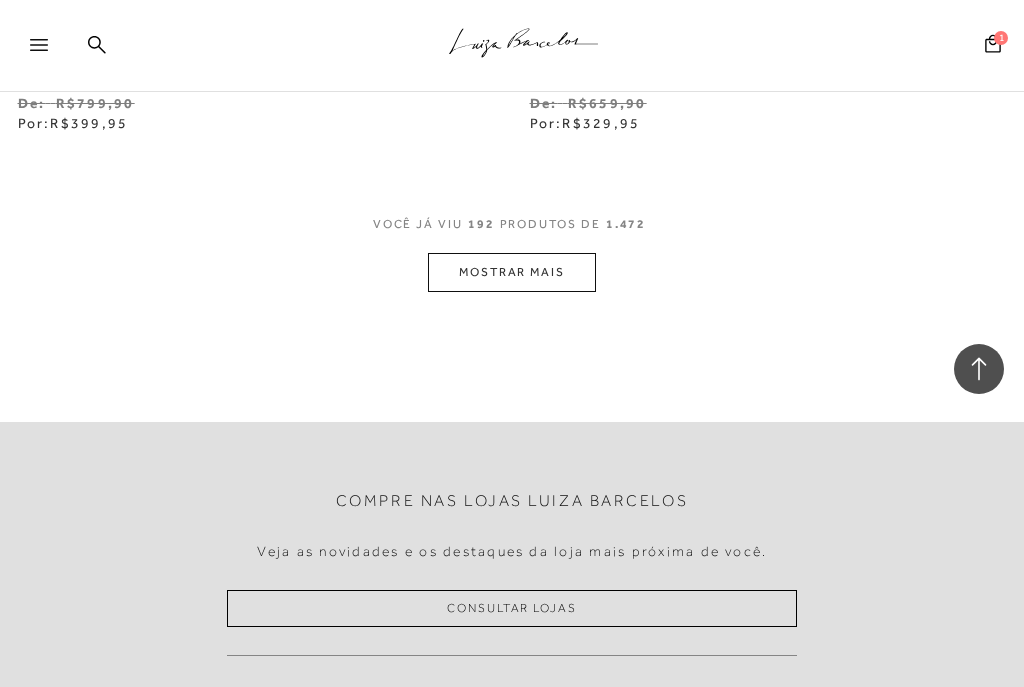 click on "MOSTRAR MAIS" at bounding box center [512, 272] 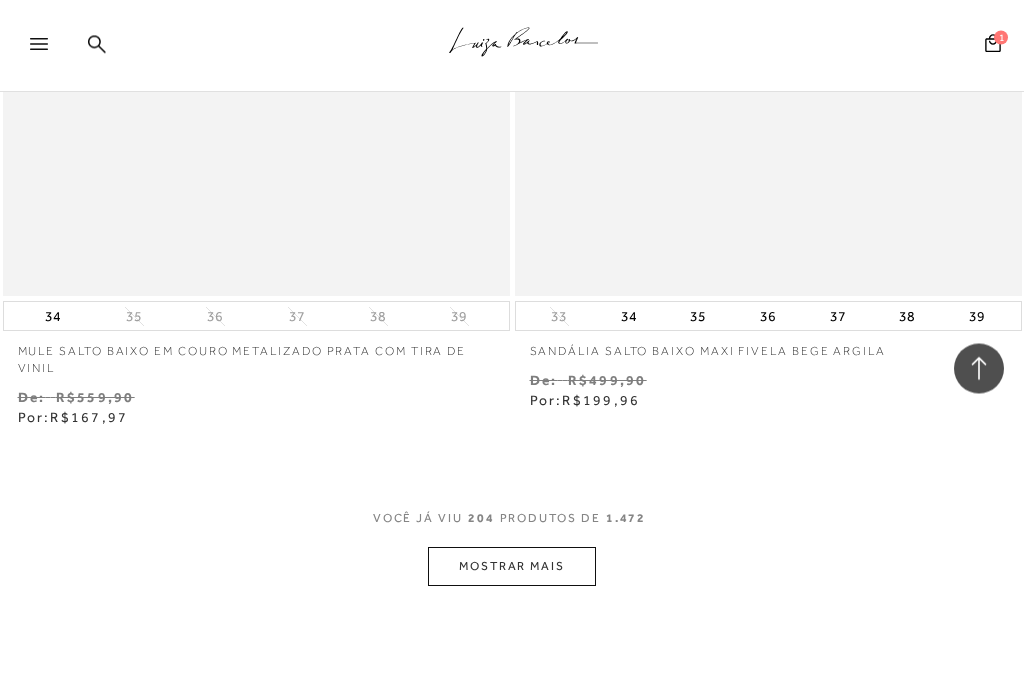 scroll, scrollTop: 91662, scrollLeft: 0, axis: vertical 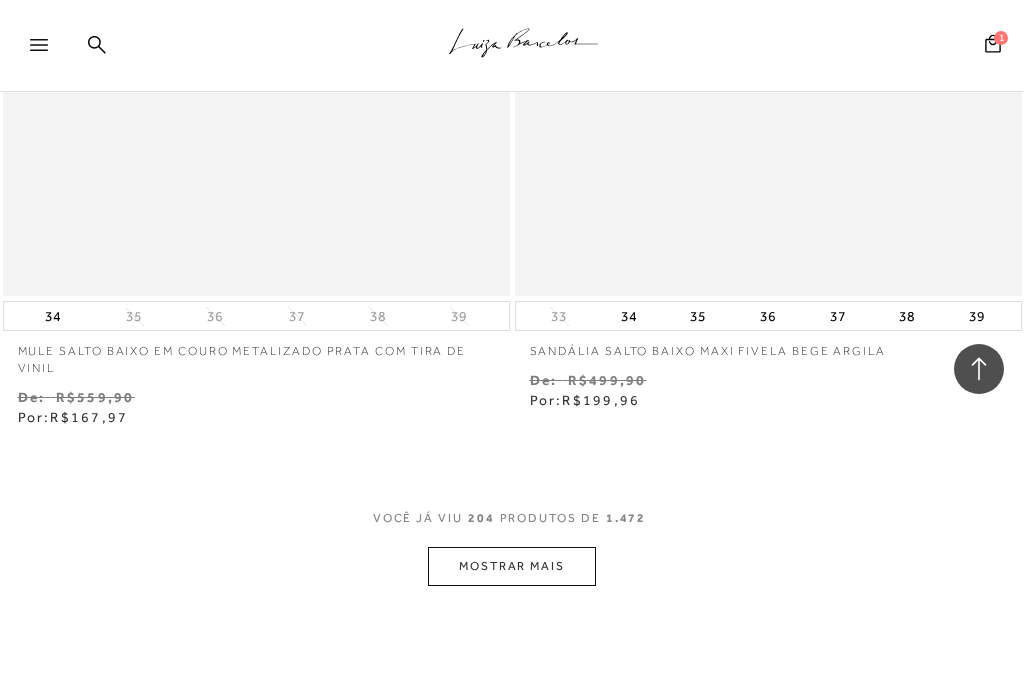 click on "MOSTRAR MAIS" at bounding box center [512, 566] 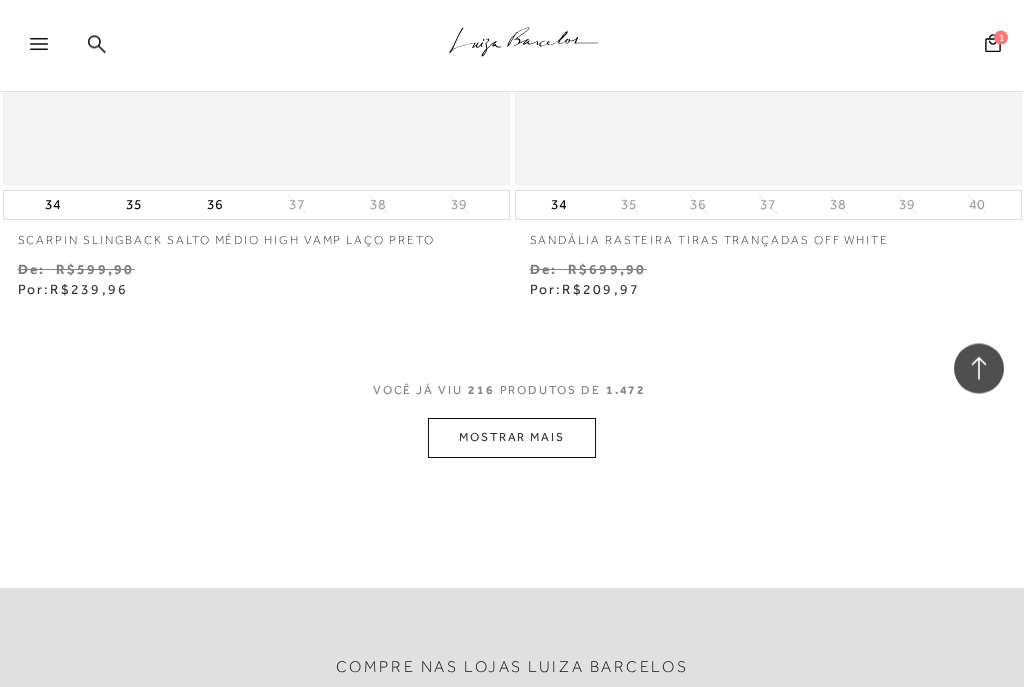 scroll, scrollTop: 97248, scrollLeft: 0, axis: vertical 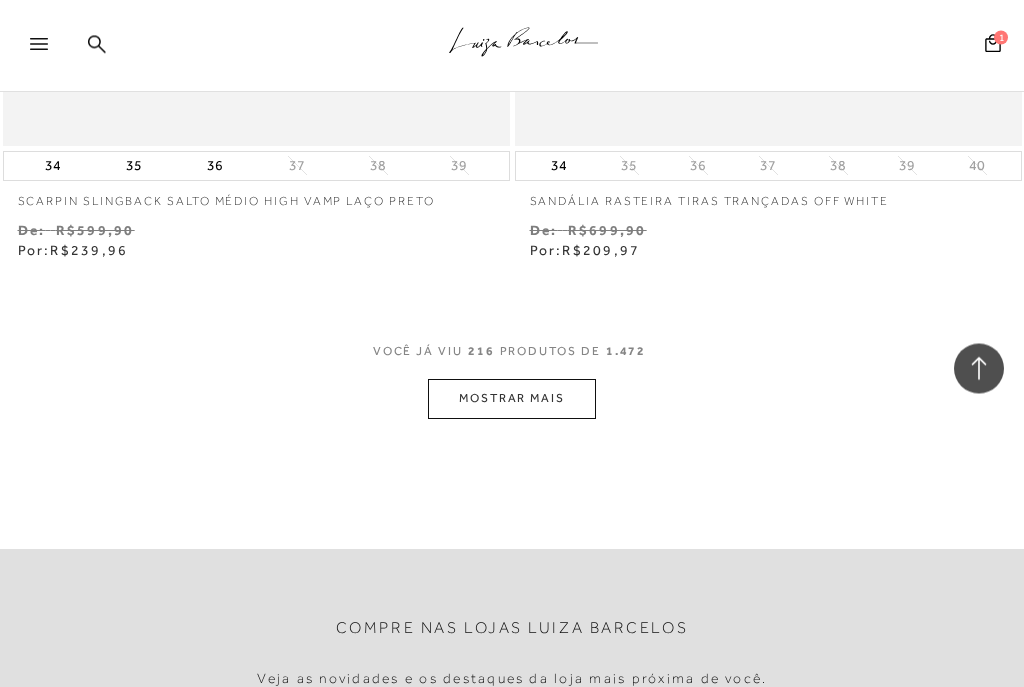 click on "MOSTRAR MAIS" at bounding box center [512, 399] 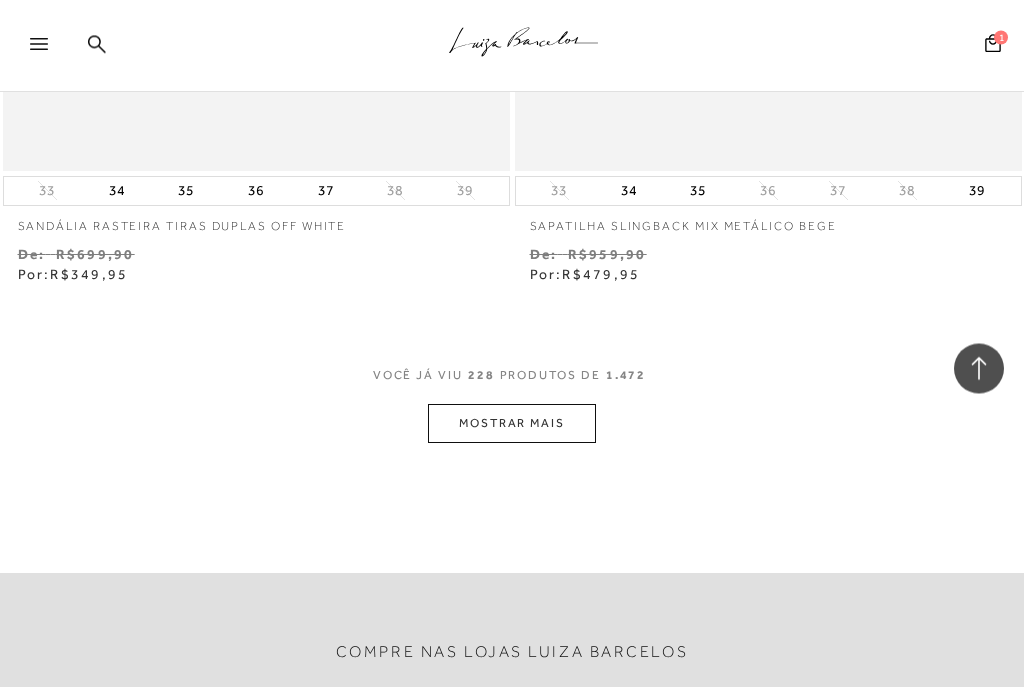 scroll, scrollTop: 102648, scrollLeft: 0, axis: vertical 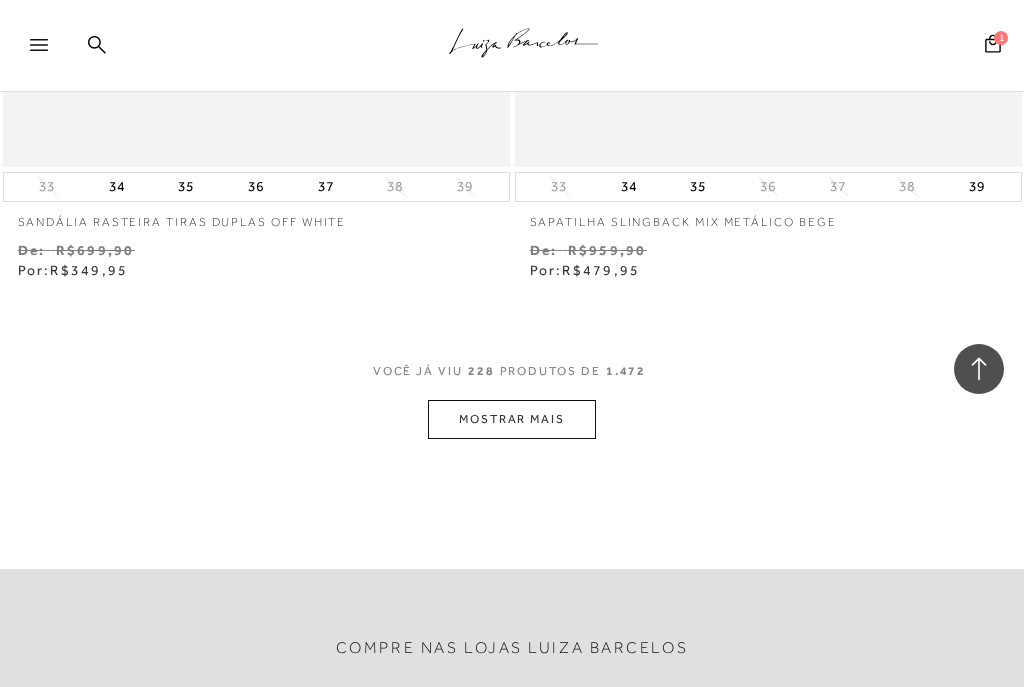 click on "MOSTRAR MAIS" at bounding box center [512, 419] 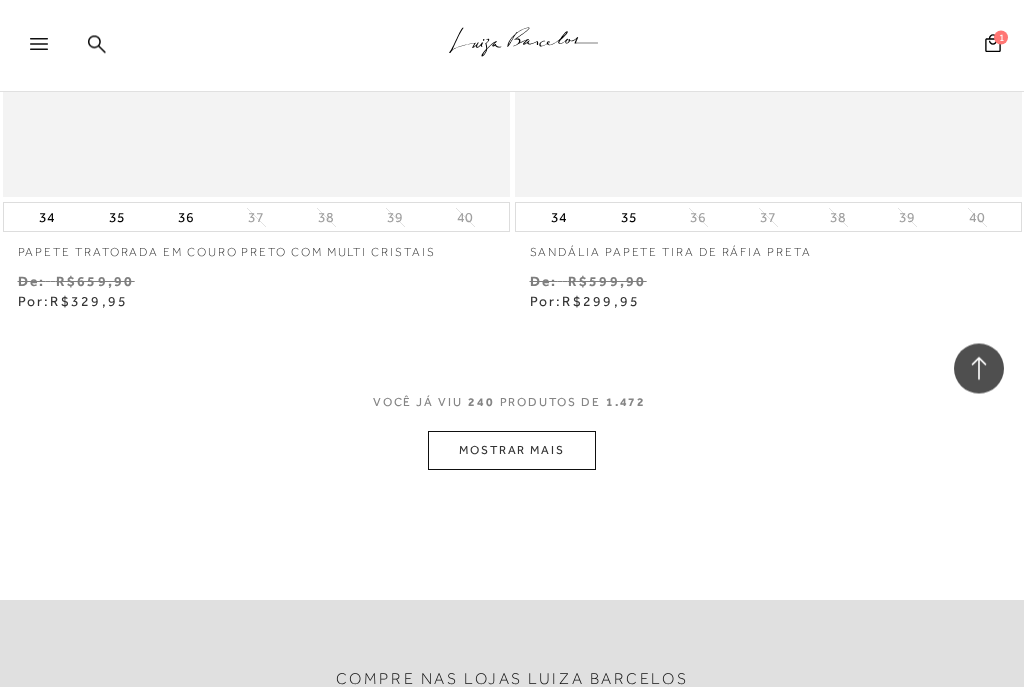 scroll, scrollTop: 108038, scrollLeft: 0, axis: vertical 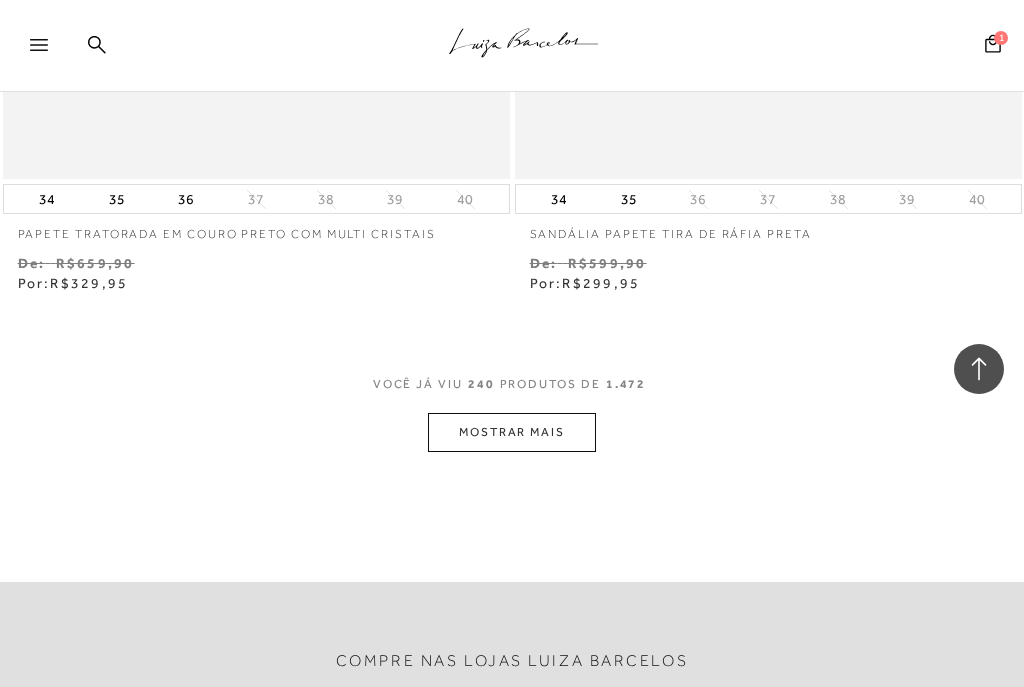 click on "MOSTRAR MAIS" at bounding box center (512, 432) 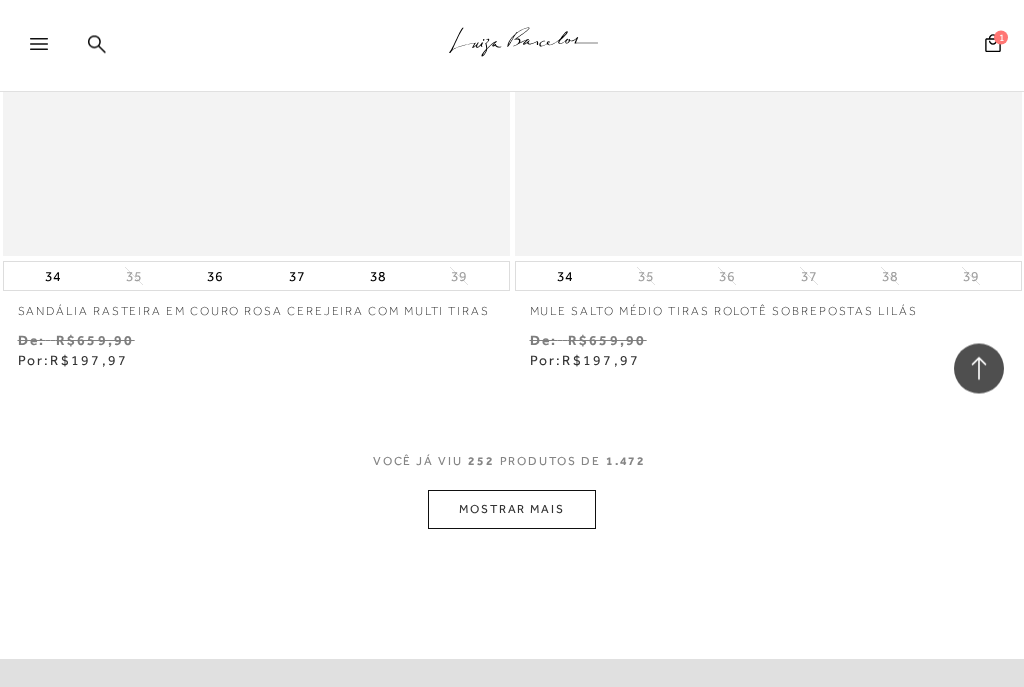 scroll, scrollTop: 113381, scrollLeft: 0, axis: vertical 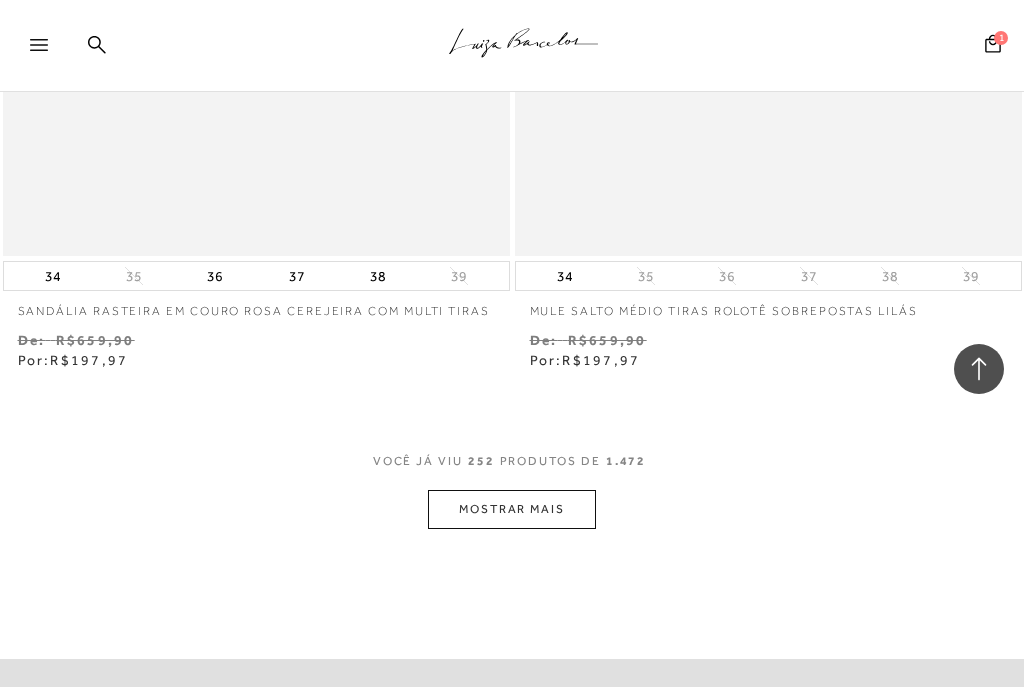 click on "MOSTRAR MAIS" at bounding box center (512, 509) 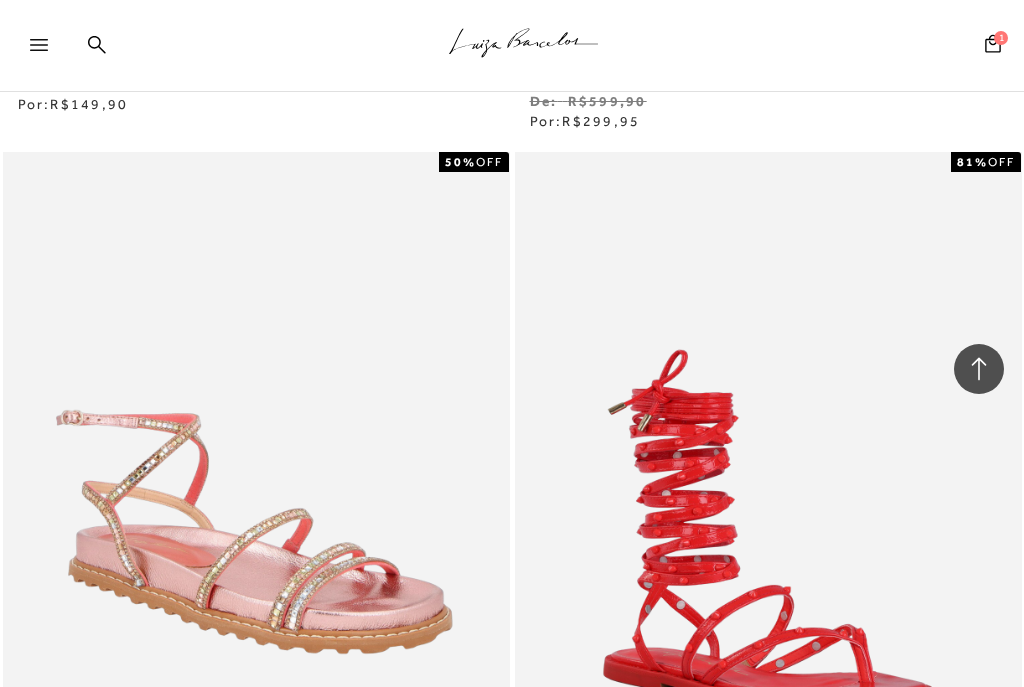 scroll, scrollTop: 117469, scrollLeft: 0, axis: vertical 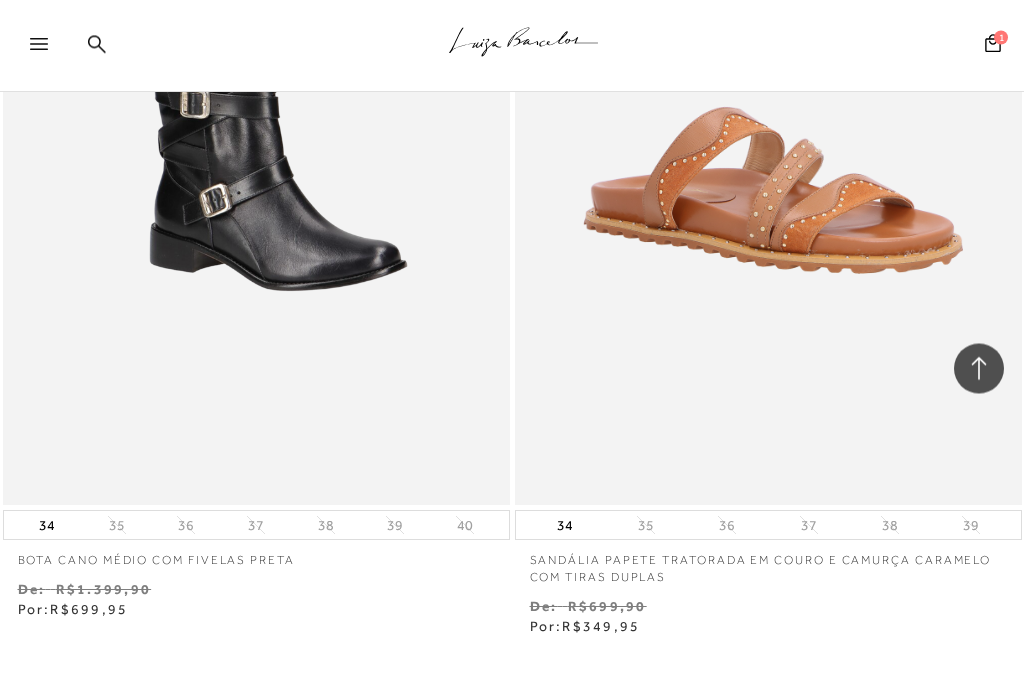 click on "MOSTRAR MAIS" at bounding box center (512, 775) 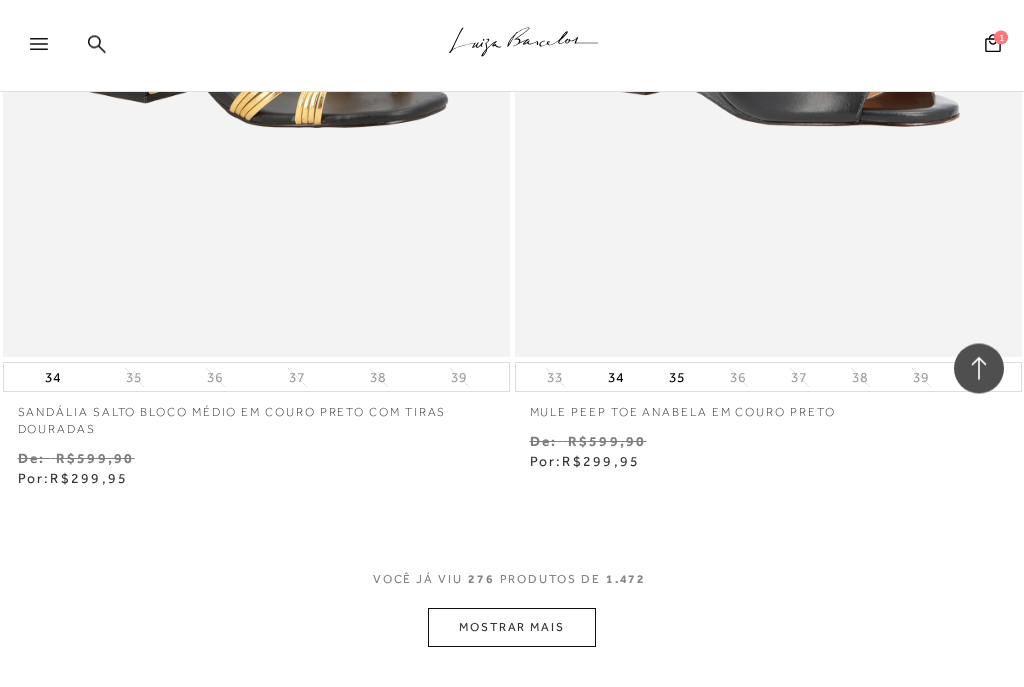 scroll, scrollTop: 124136, scrollLeft: 0, axis: vertical 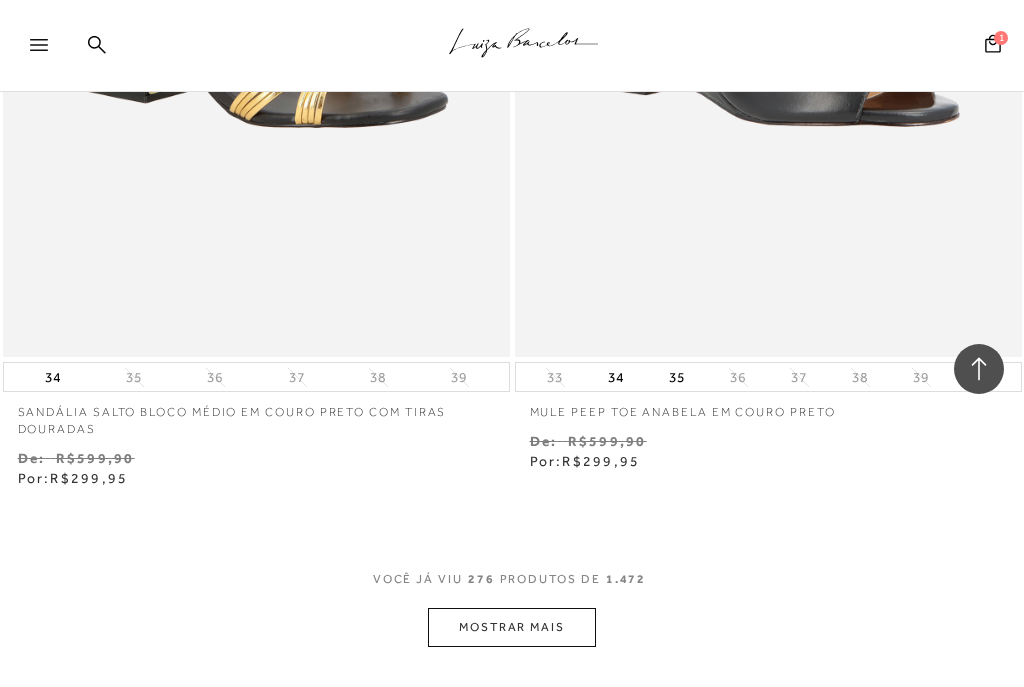 click on "MOSTRAR MAIS" at bounding box center [512, 627] 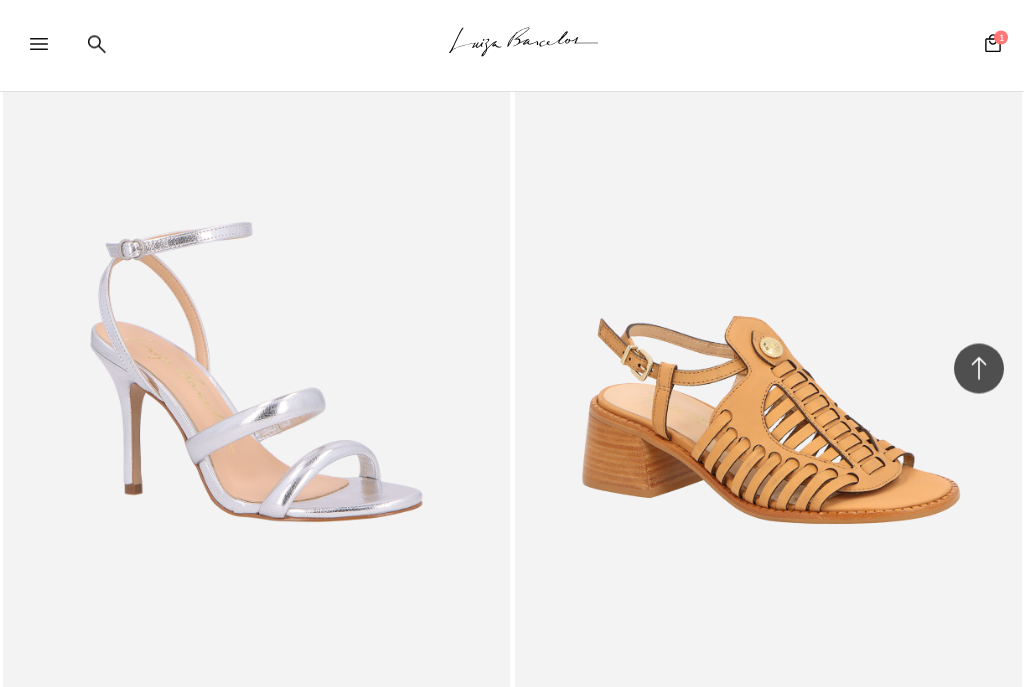 scroll, scrollTop: 128761, scrollLeft: 0, axis: vertical 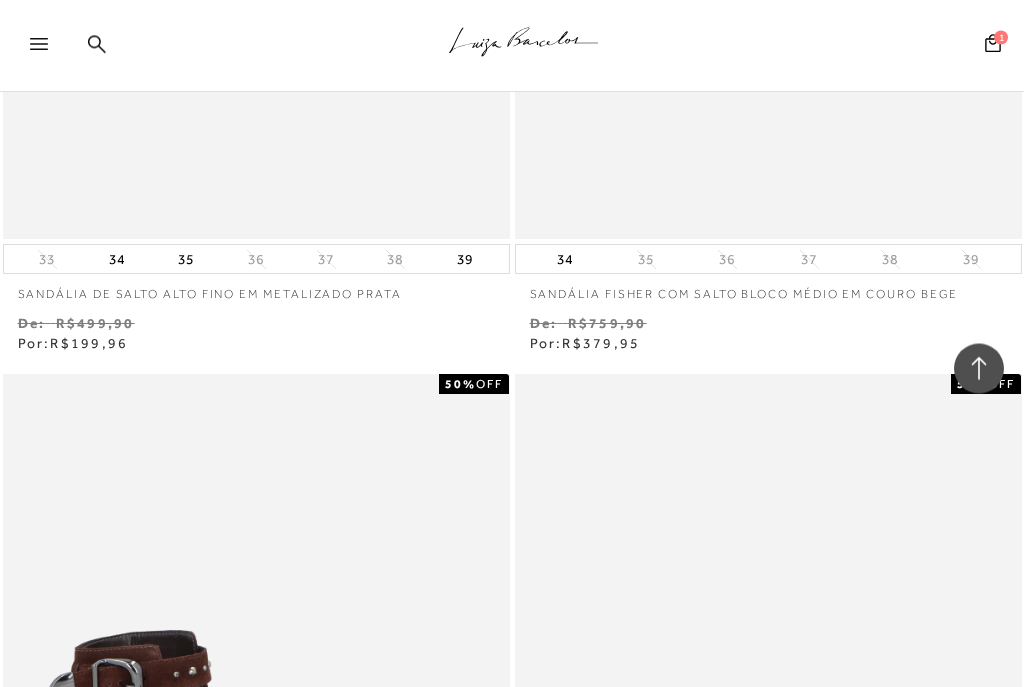 click on "MOSTRAR MAIS" at bounding box center [512, 1388] 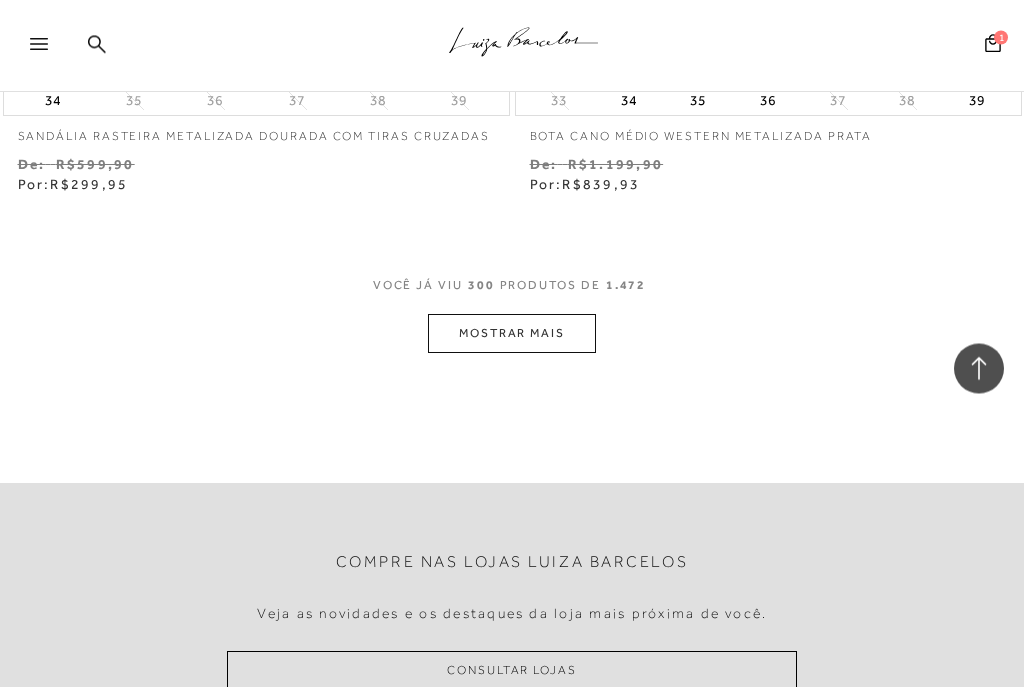 scroll, scrollTop: 135133, scrollLeft: 0, axis: vertical 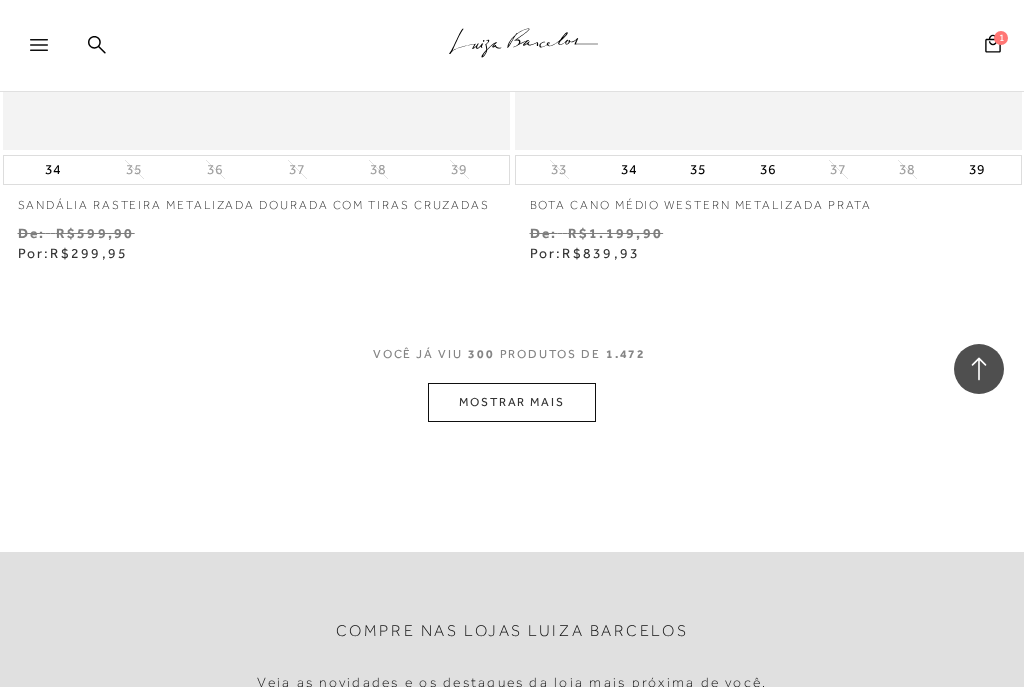 click on "MOSTRAR MAIS" at bounding box center [512, 402] 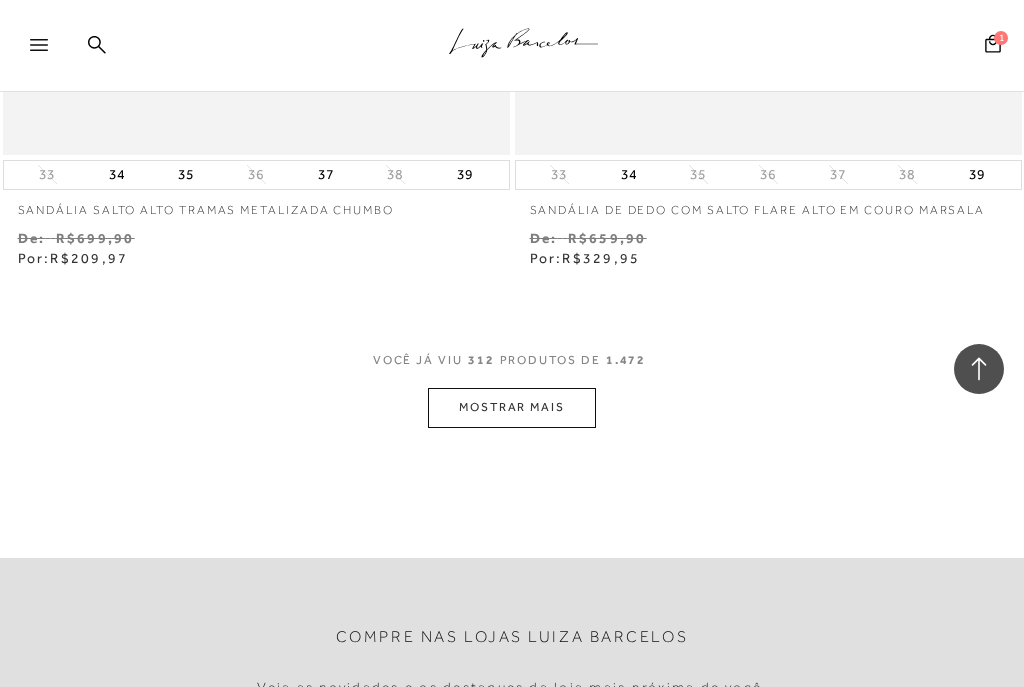 scroll, scrollTop: 140509, scrollLeft: 0, axis: vertical 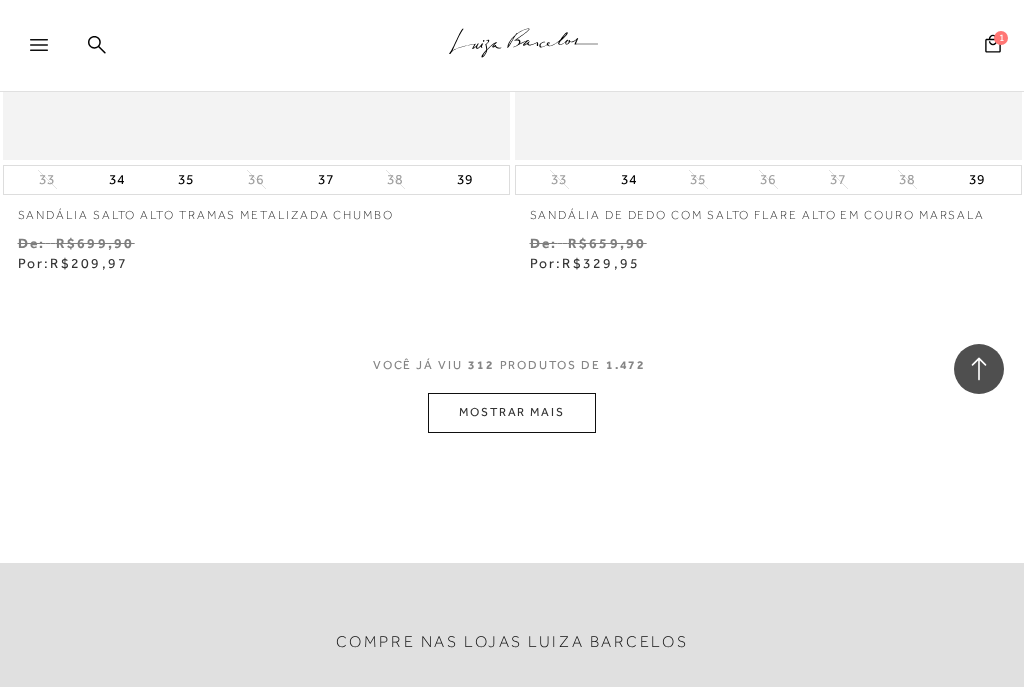 click on "MOSTRAR MAIS" at bounding box center [512, 412] 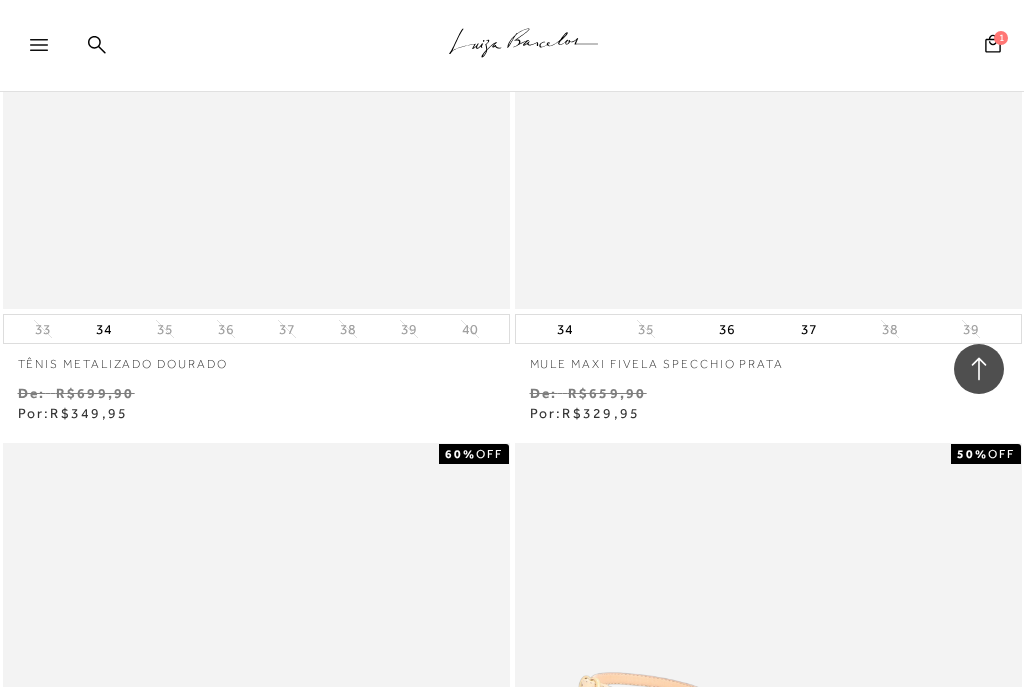 scroll, scrollTop: 145030, scrollLeft: 0, axis: vertical 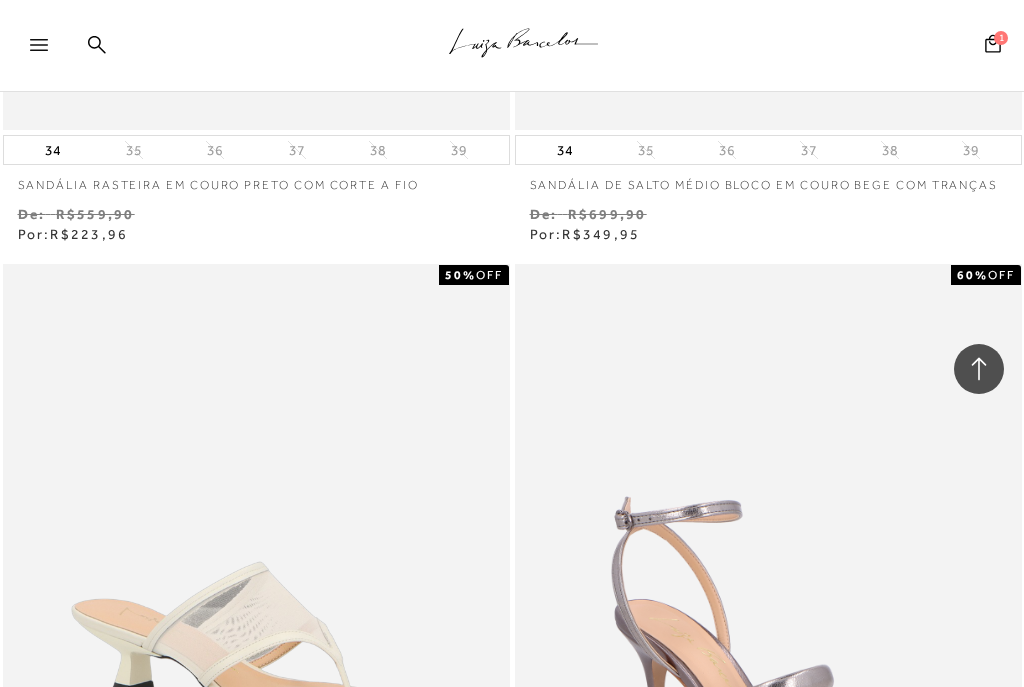 click on "MOSTRAR MAIS" at bounding box center [512, 1277] 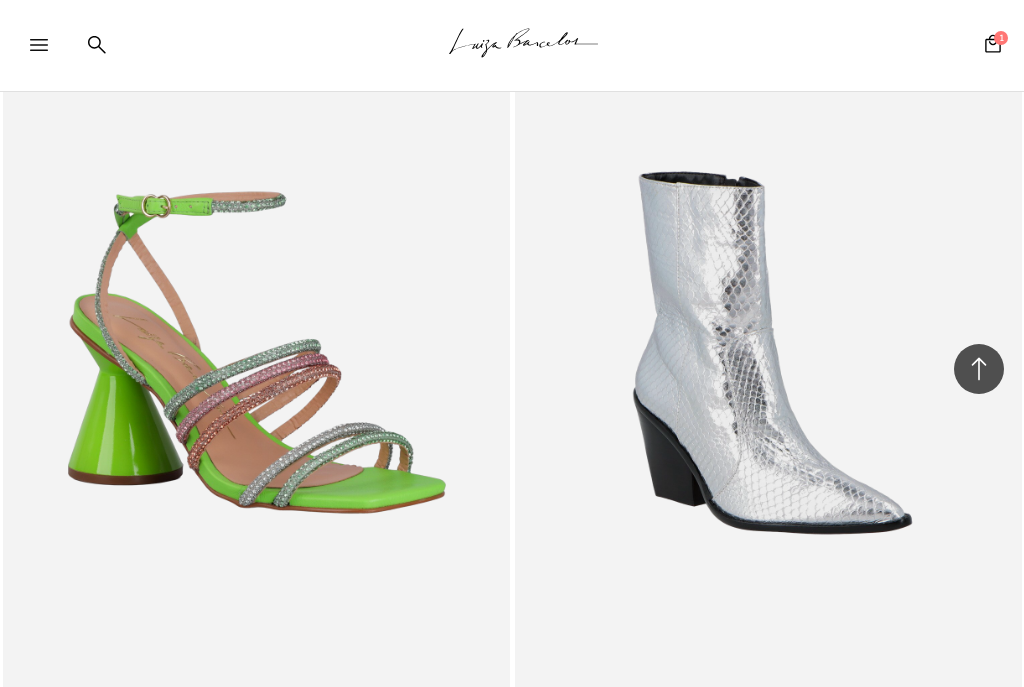 scroll, scrollTop: 150808, scrollLeft: 0, axis: vertical 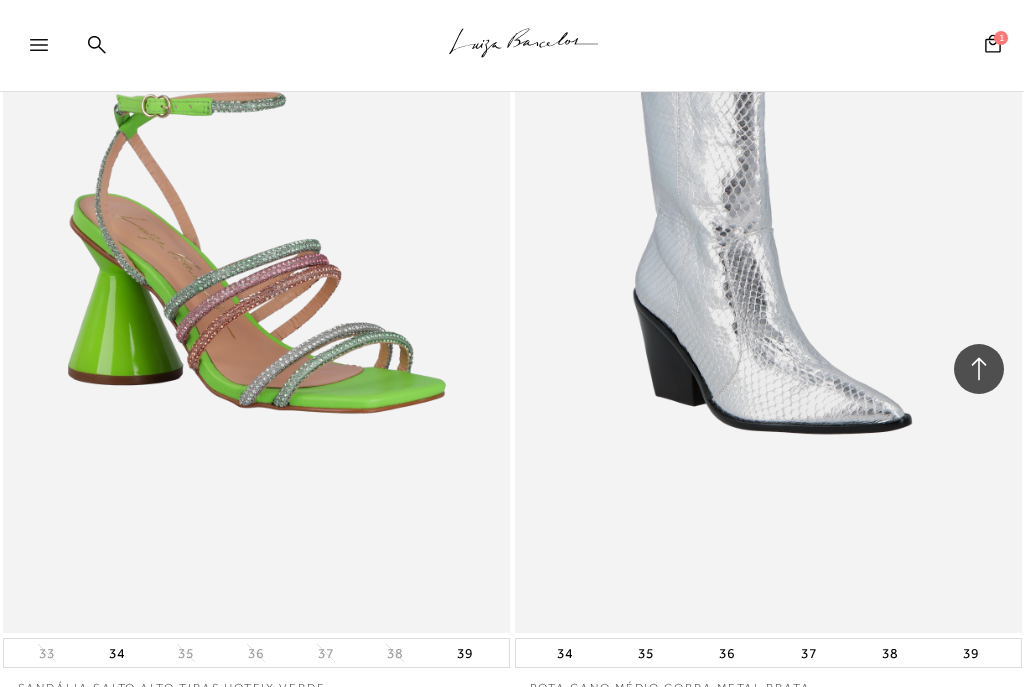 click on "MOSTRAR MAIS" at bounding box center [512, 886] 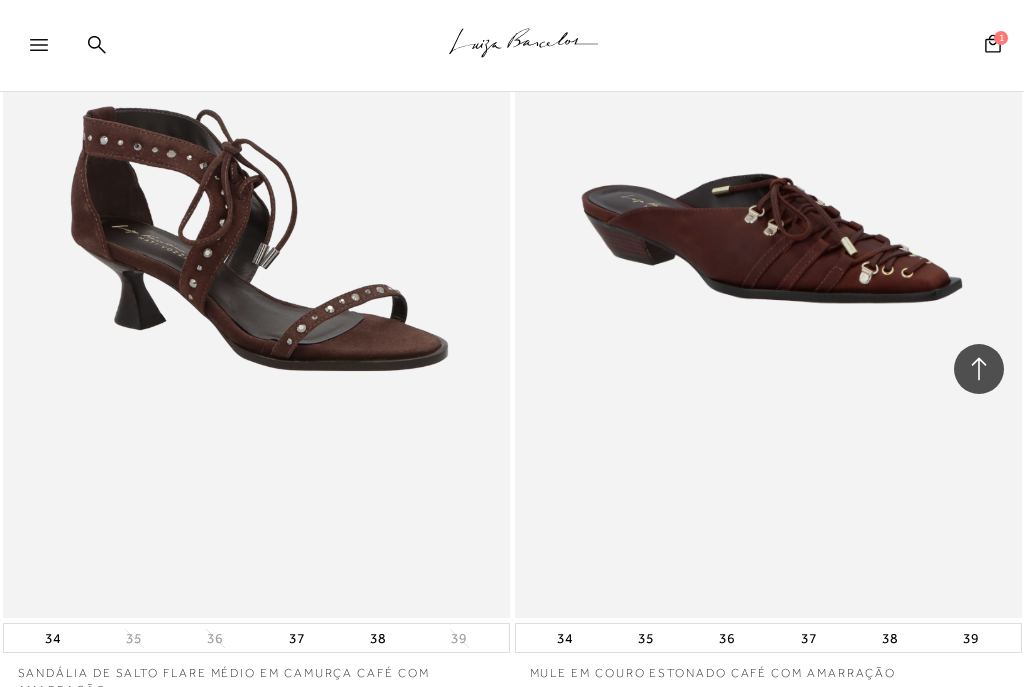 scroll, scrollTop: 156342, scrollLeft: 0, axis: vertical 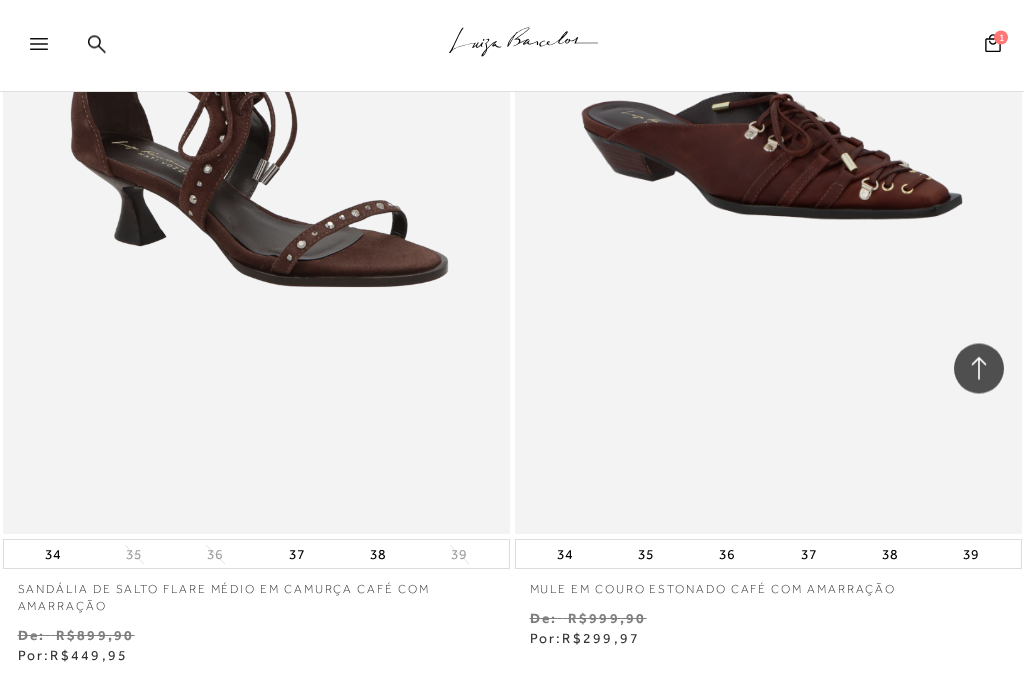 click on "MOSTRAR MAIS" at bounding box center (512, 805) 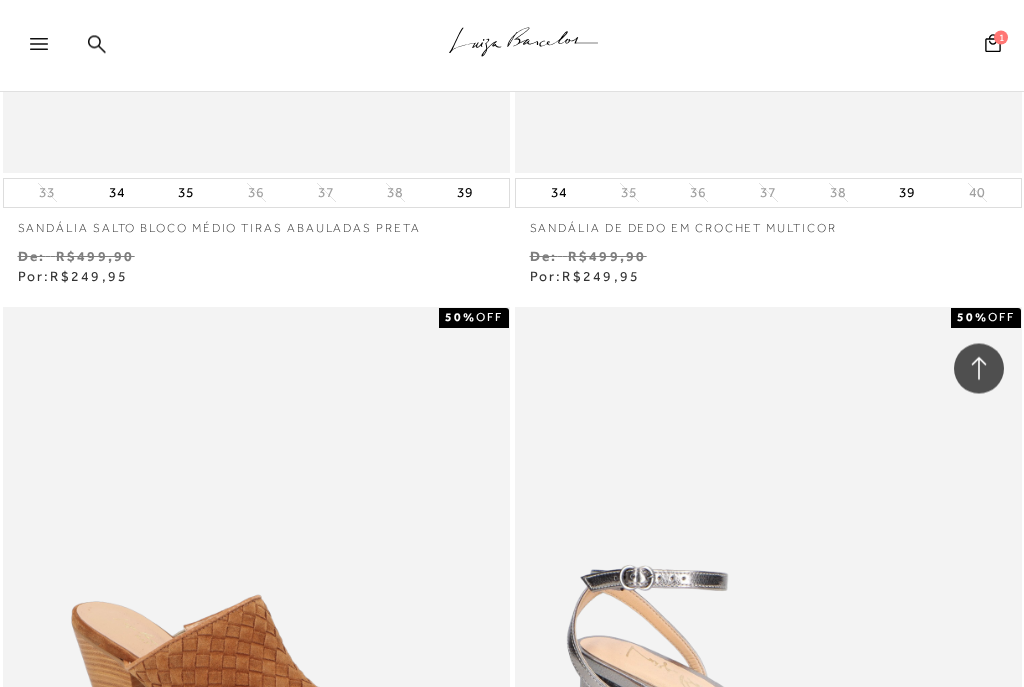 scroll, scrollTop: 161423, scrollLeft: 0, axis: vertical 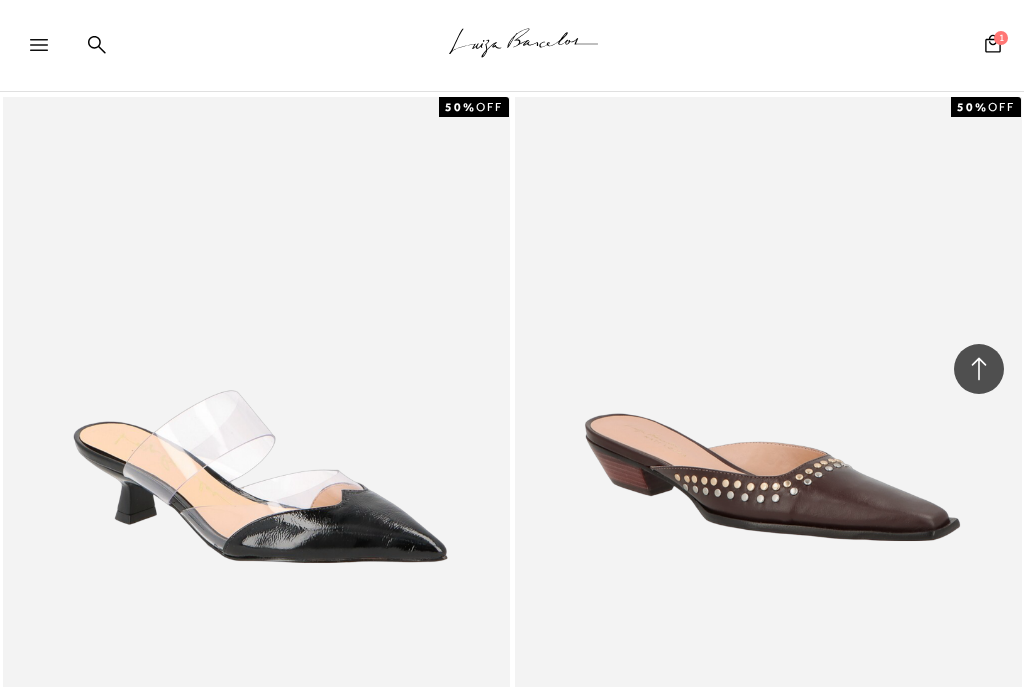 click on "MOSTRAR MAIS" at bounding box center (512, 1110) 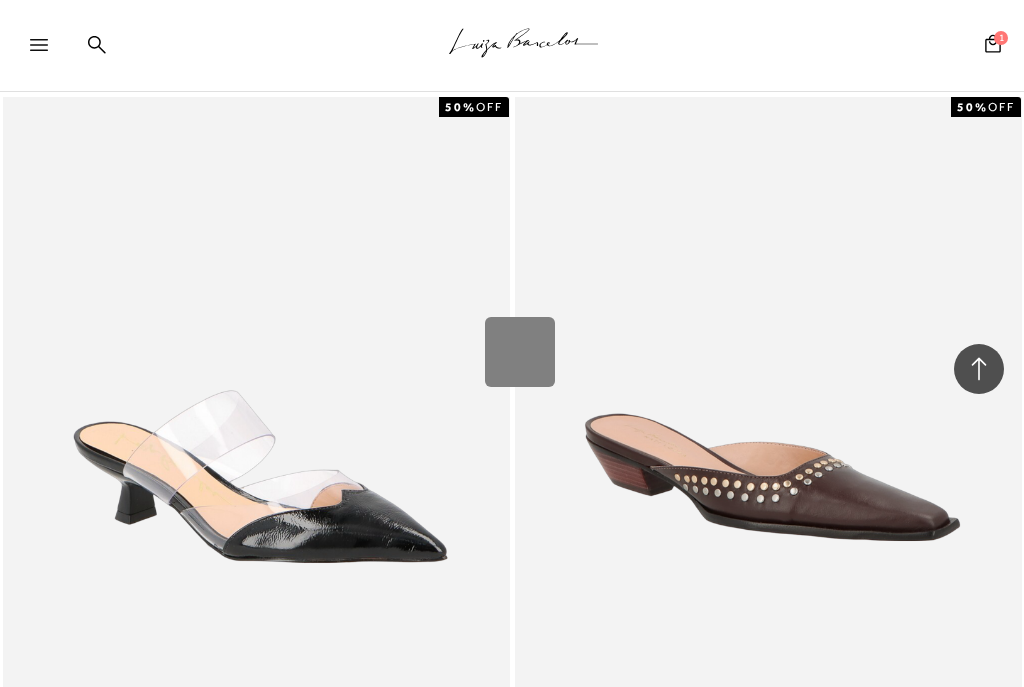 scroll, scrollTop: 161676, scrollLeft: 0, axis: vertical 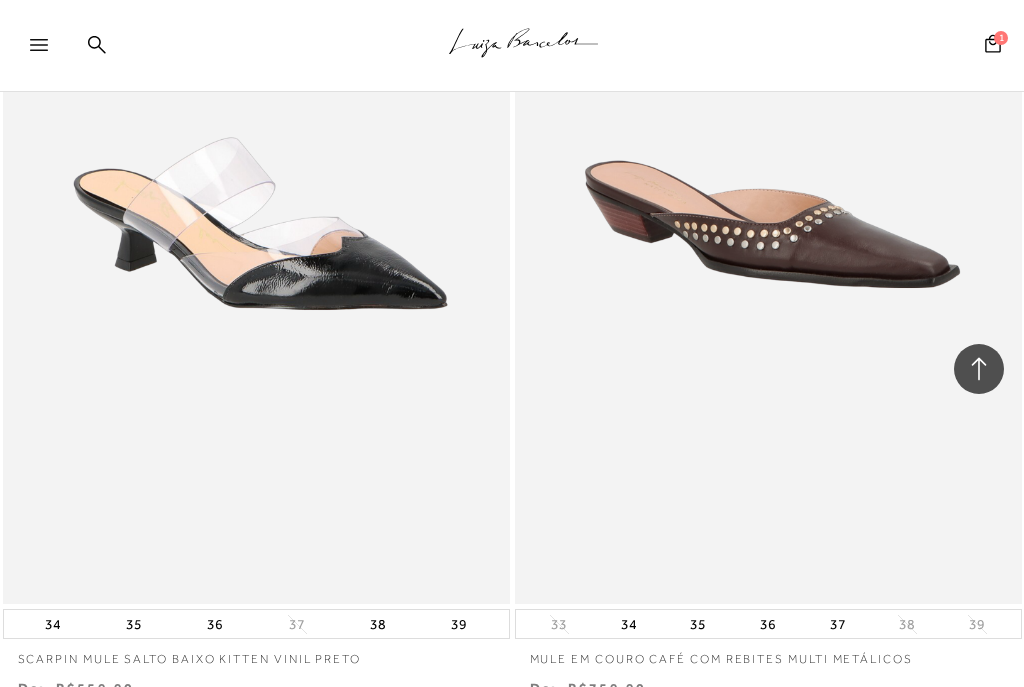 click at bounding box center [768, 1119] 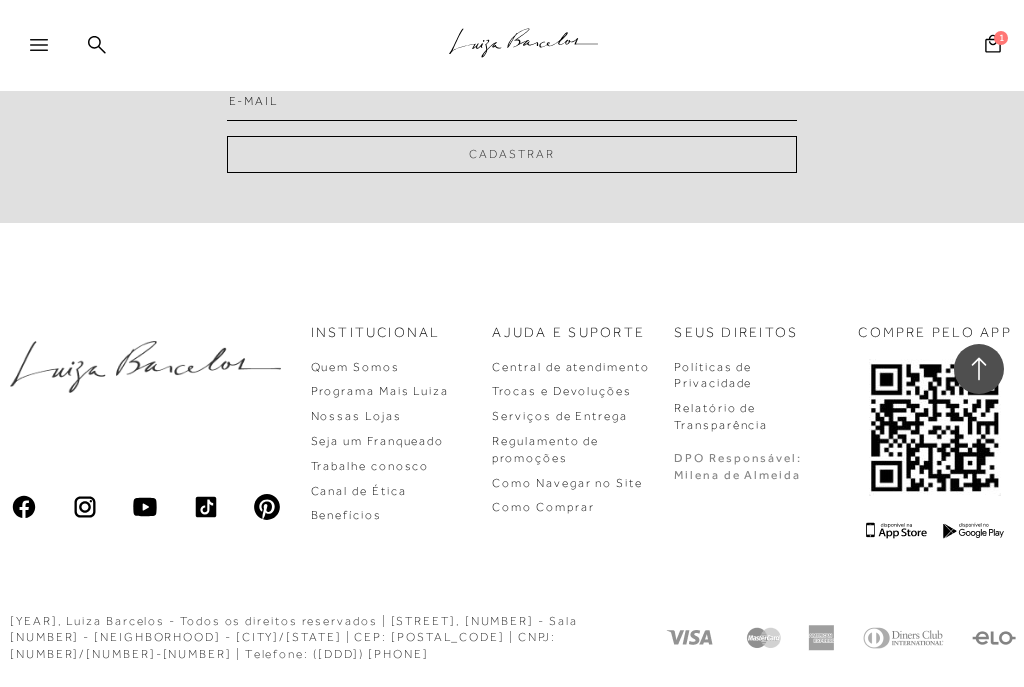 scroll, scrollTop: 0, scrollLeft: 0, axis: both 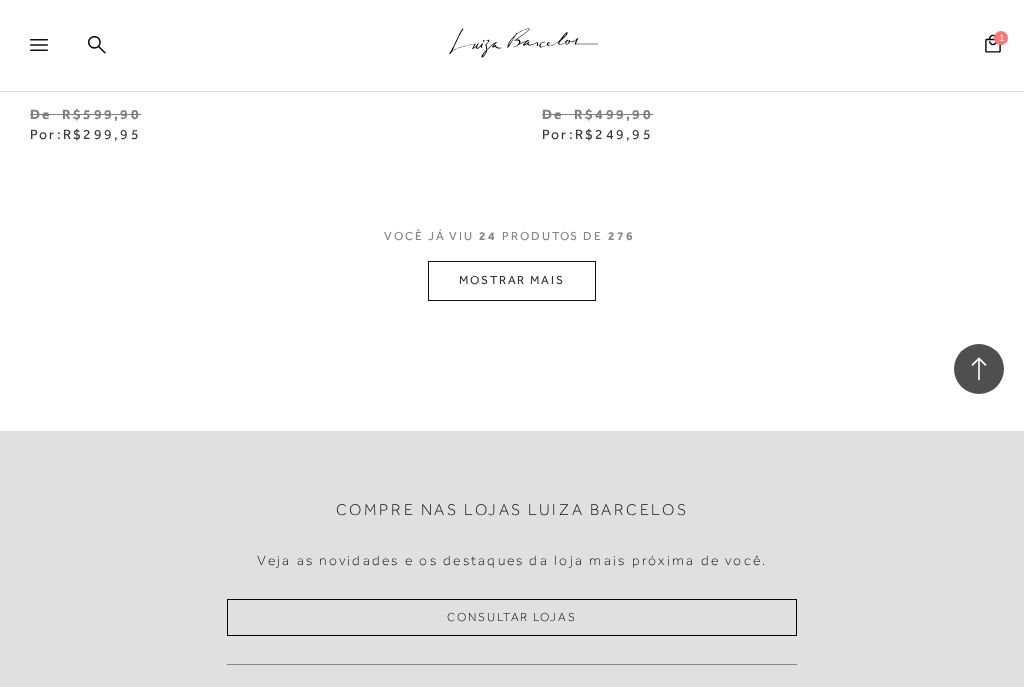 click on "MOSTRAR MAIS" at bounding box center [512, 280] 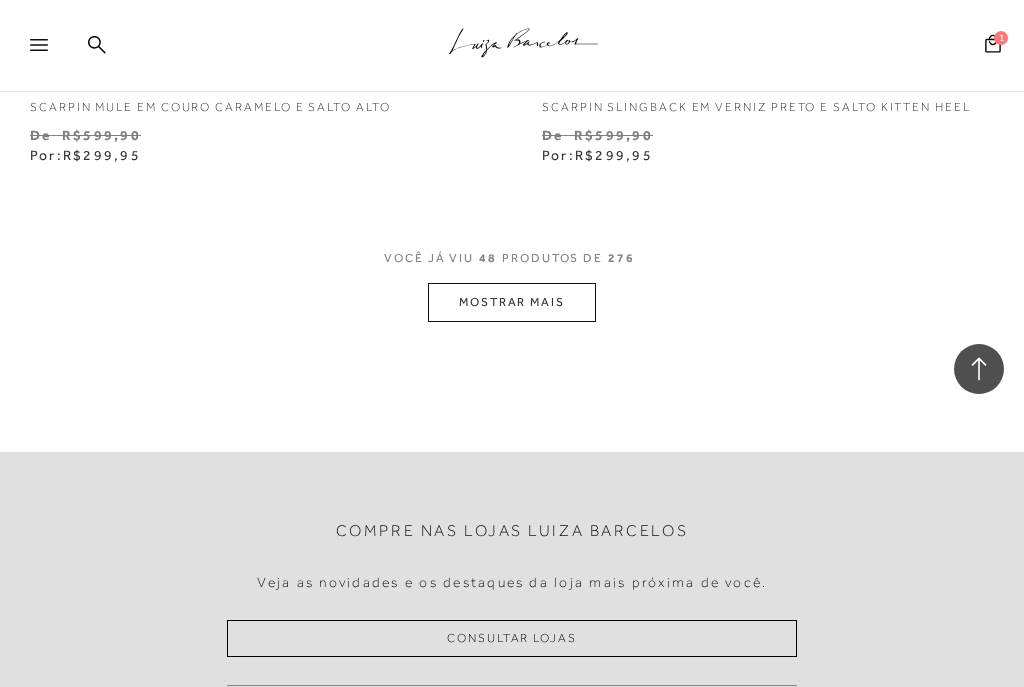 scroll, scrollTop: 20714, scrollLeft: 0, axis: vertical 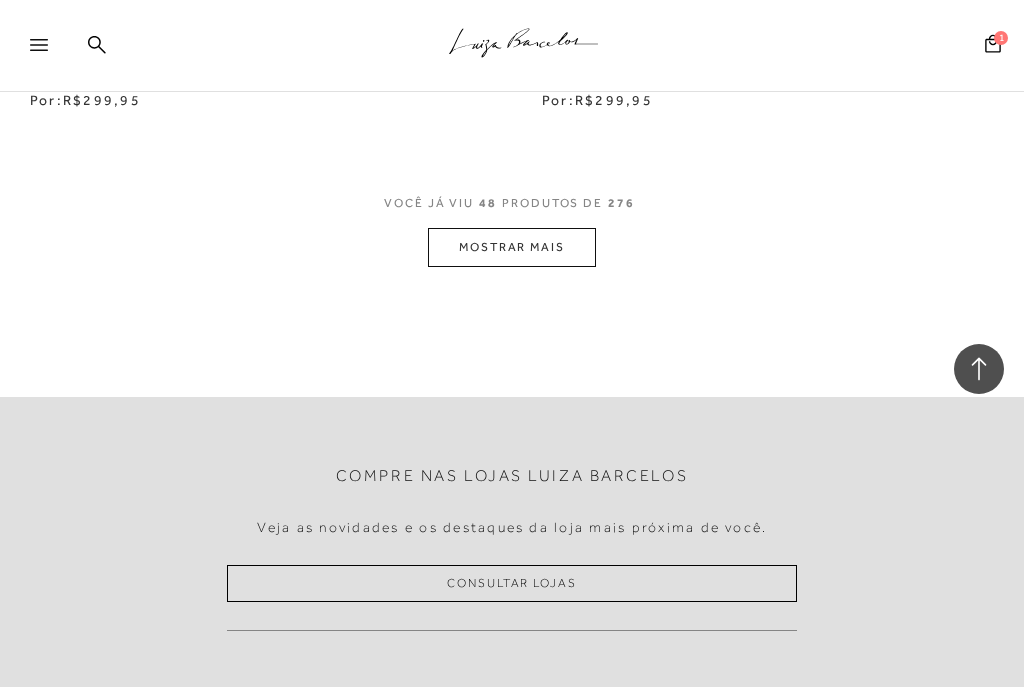 click on "MOSTRAR MAIS" at bounding box center [512, 247] 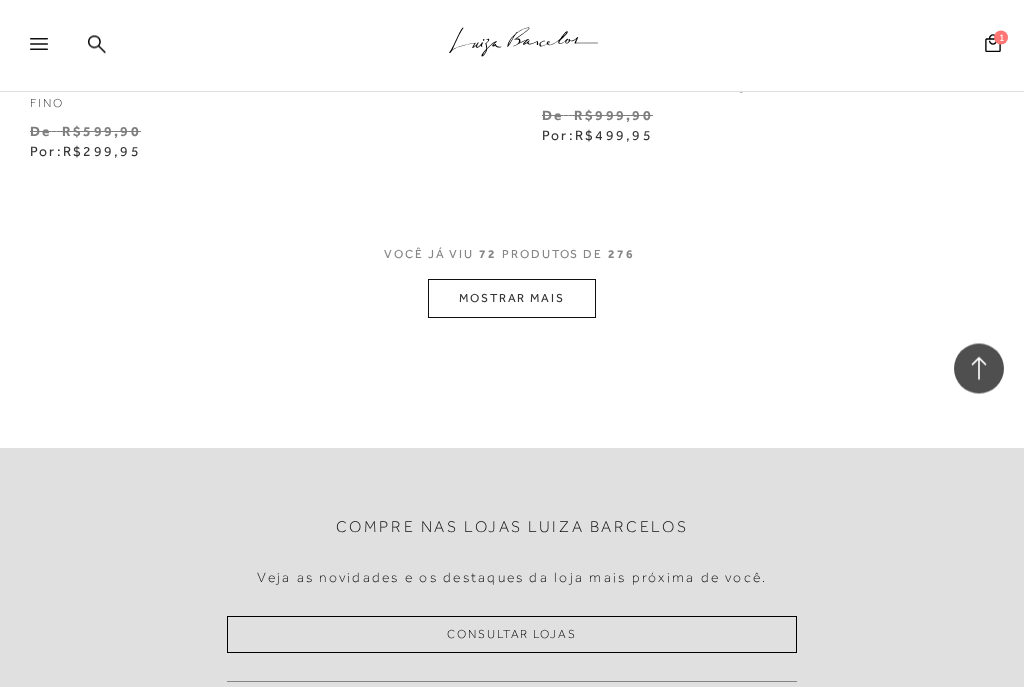 scroll, scrollTop: 31081, scrollLeft: 0, axis: vertical 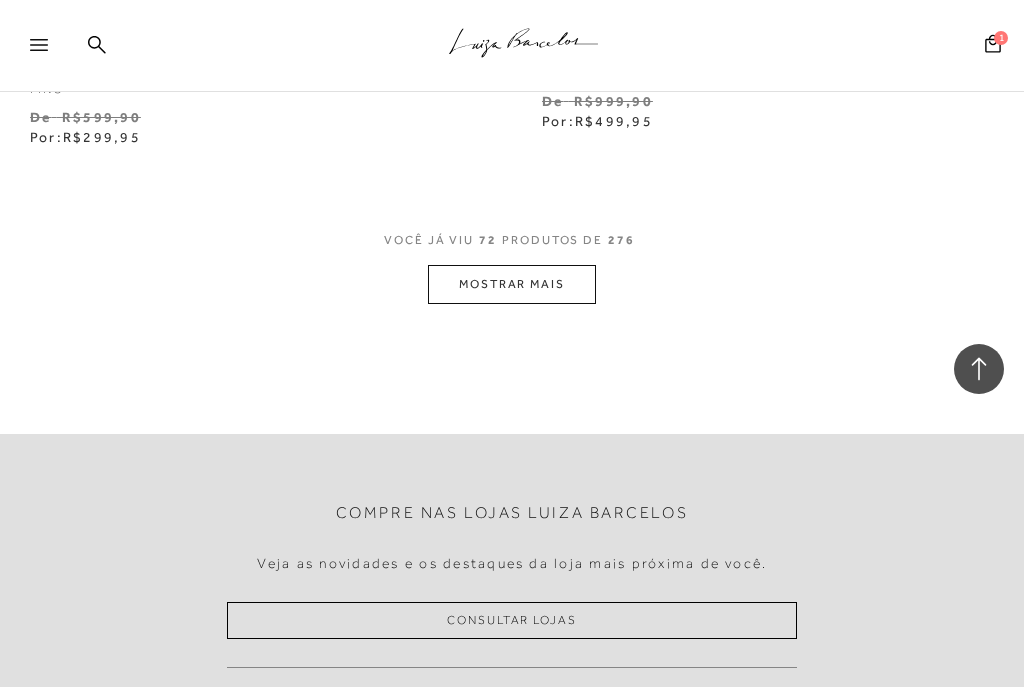 click on "MOSTRAR MAIS" at bounding box center (512, 284) 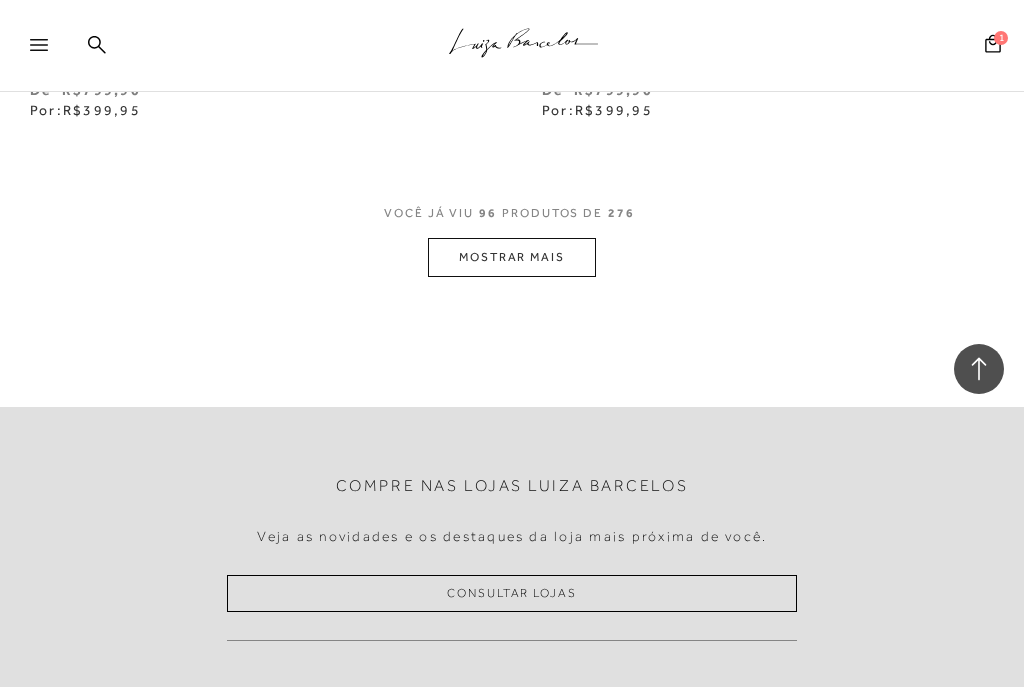 scroll, scrollTop: 41532, scrollLeft: 0, axis: vertical 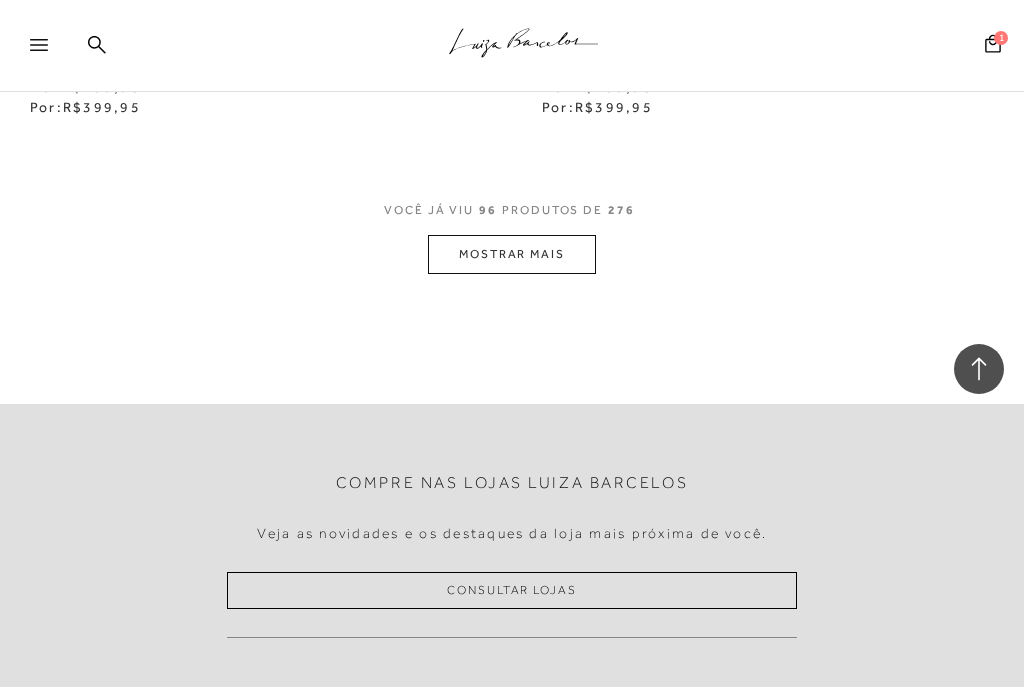 click on "MOSTRAR MAIS" at bounding box center (512, 254) 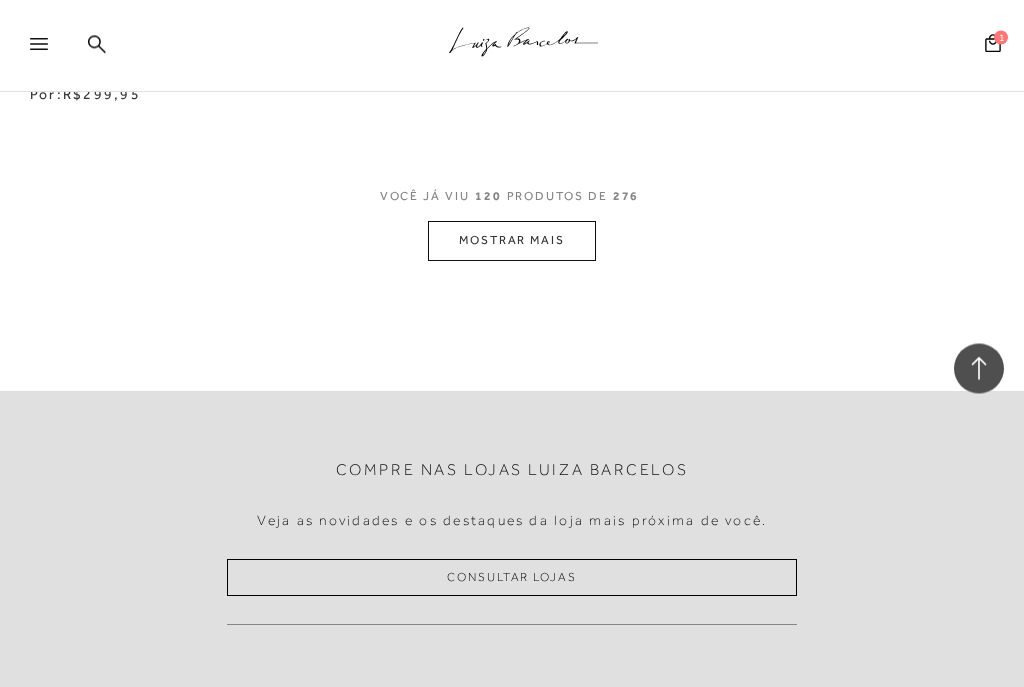 scroll, scrollTop: 51949, scrollLeft: 0, axis: vertical 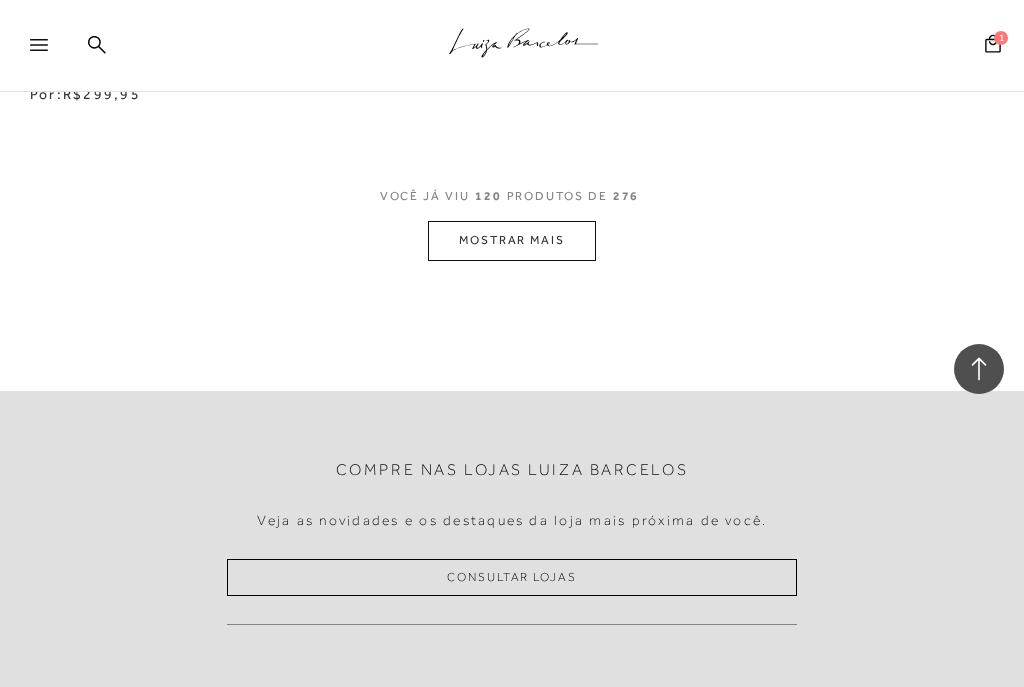 click on "MOSTRAR MAIS" at bounding box center [512, 240] 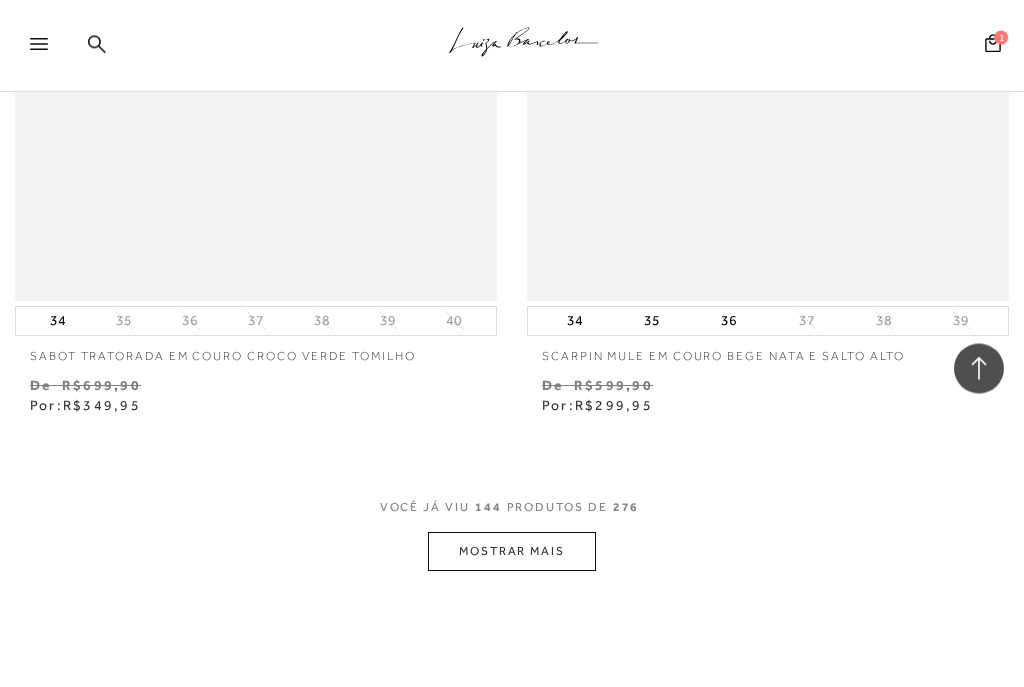 scroll, scrollTop: 62276, scrollLeft: 0, axis: vertical 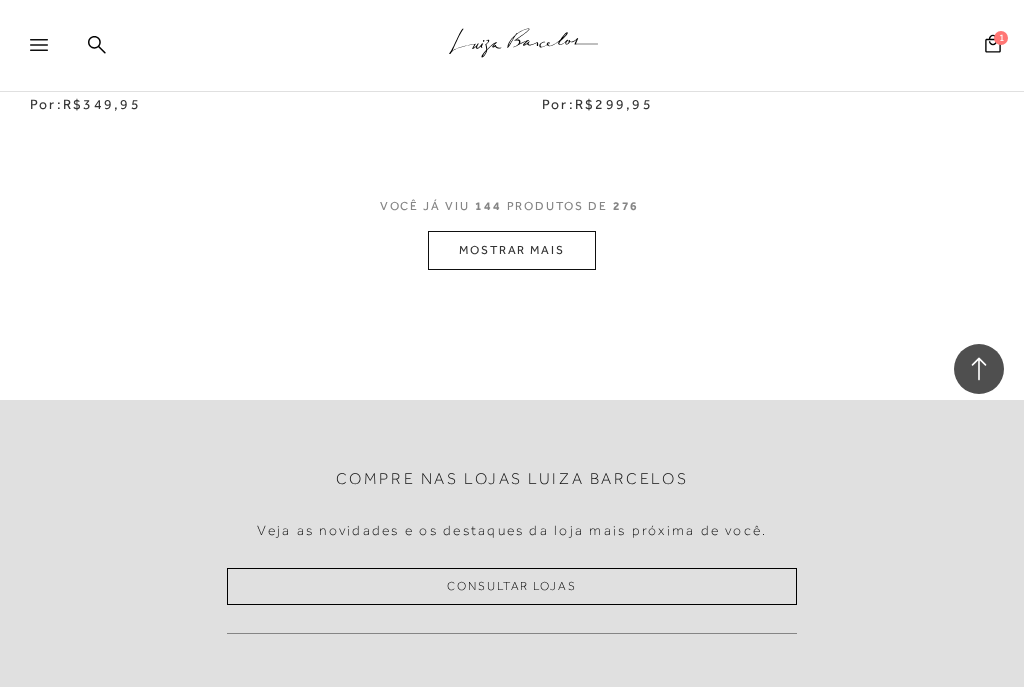 click on "MOSTRAR MAIS" at bounding box center [512, 250] 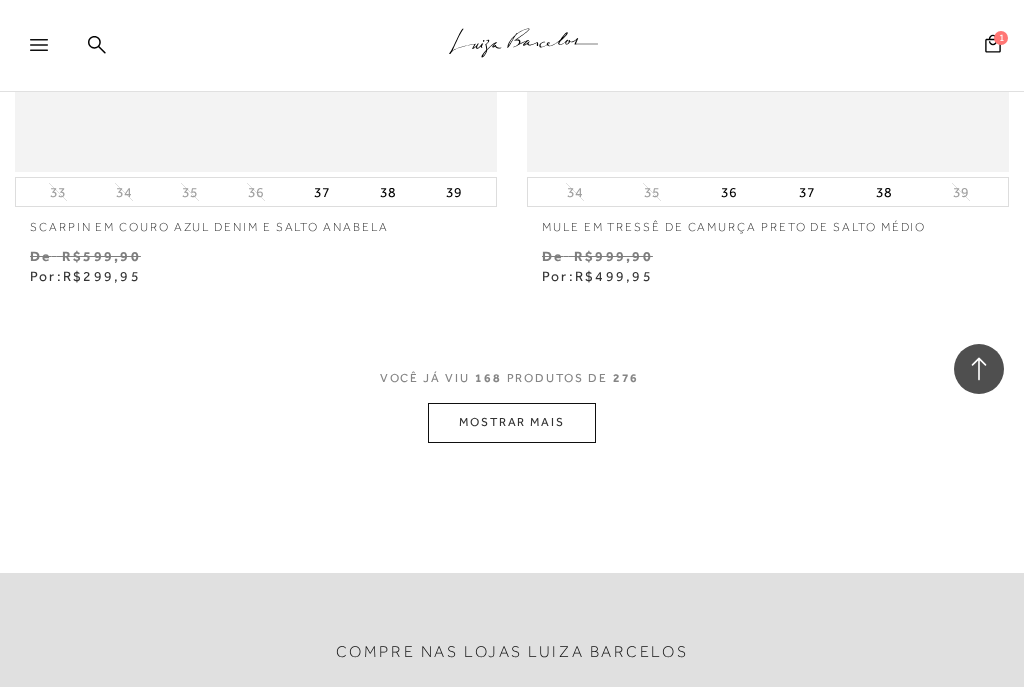scroll, scrollTop: 72518, scrollLeft: 0, axis: vertical 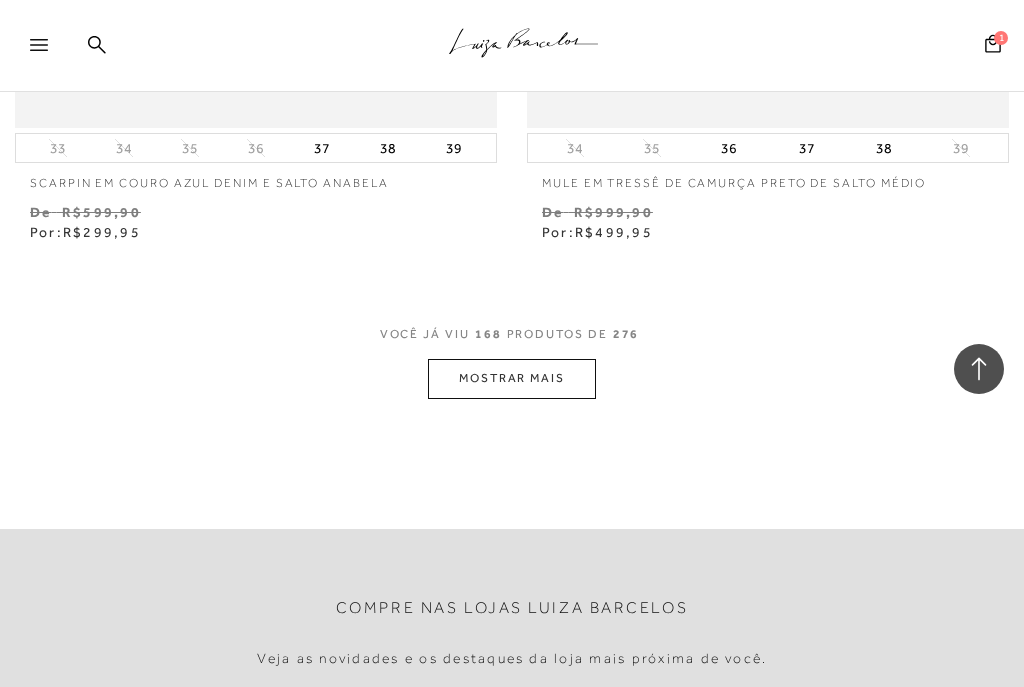 click on "MOSTRAR MAIS" at bounding box center (512, 378) 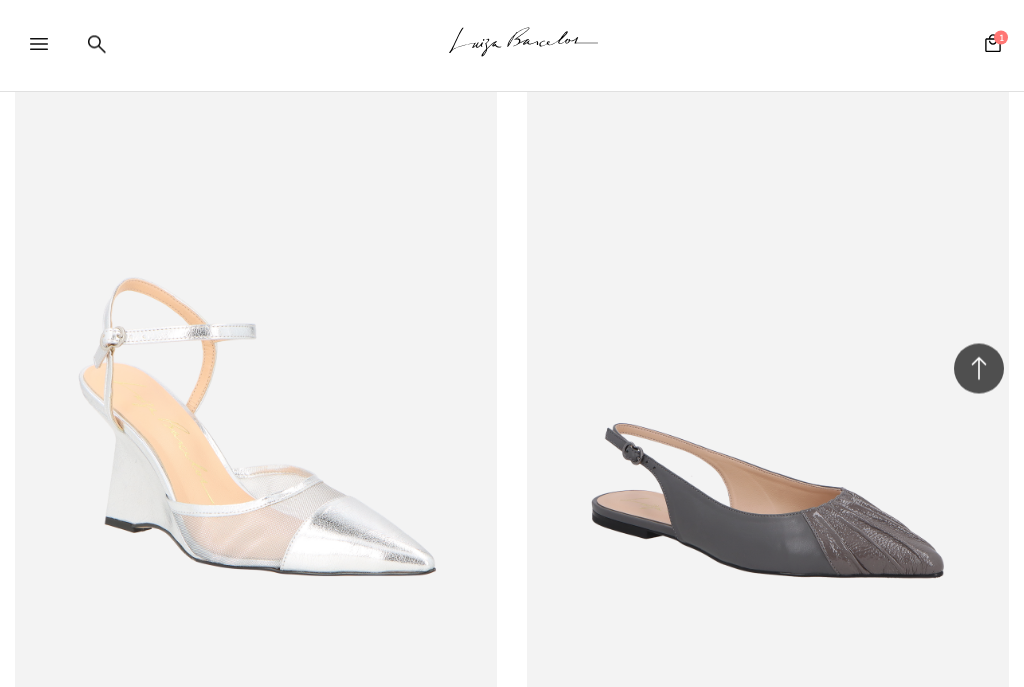 scroll, scrollTop: 82748, scrollLeft: 0, axis: vertical 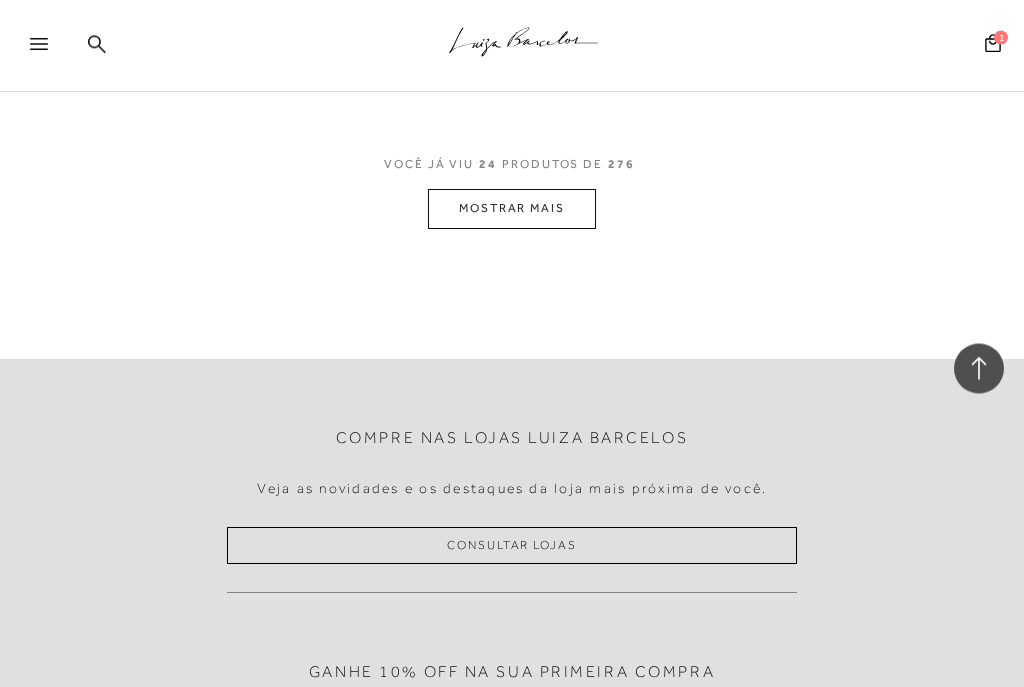 click on "MOSTRAR MAIS" at bounding box center [512, 209] 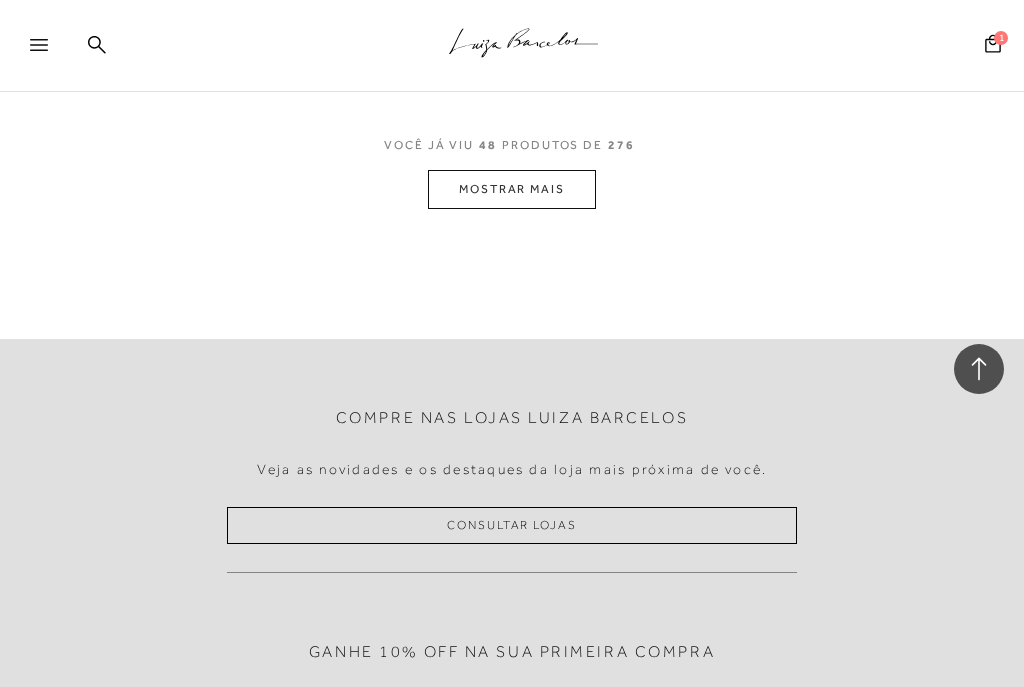 scroll, scrollTop: 20768, scrollLeft: 0, axis: vertical 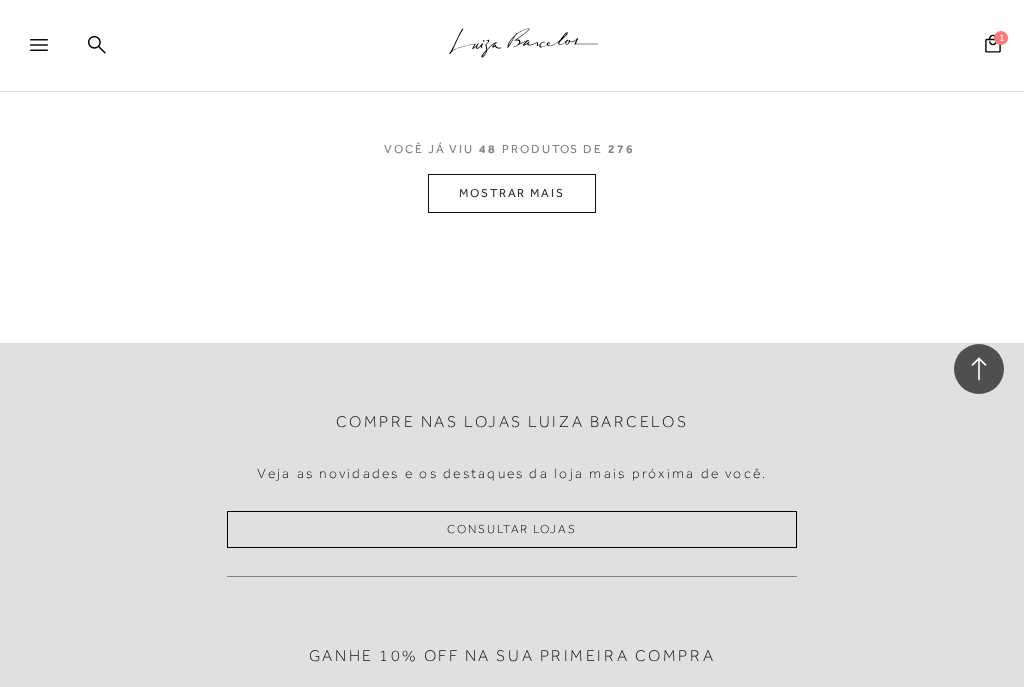 click on "MOSTRAR MAIS" at bounding box center (512, 193) 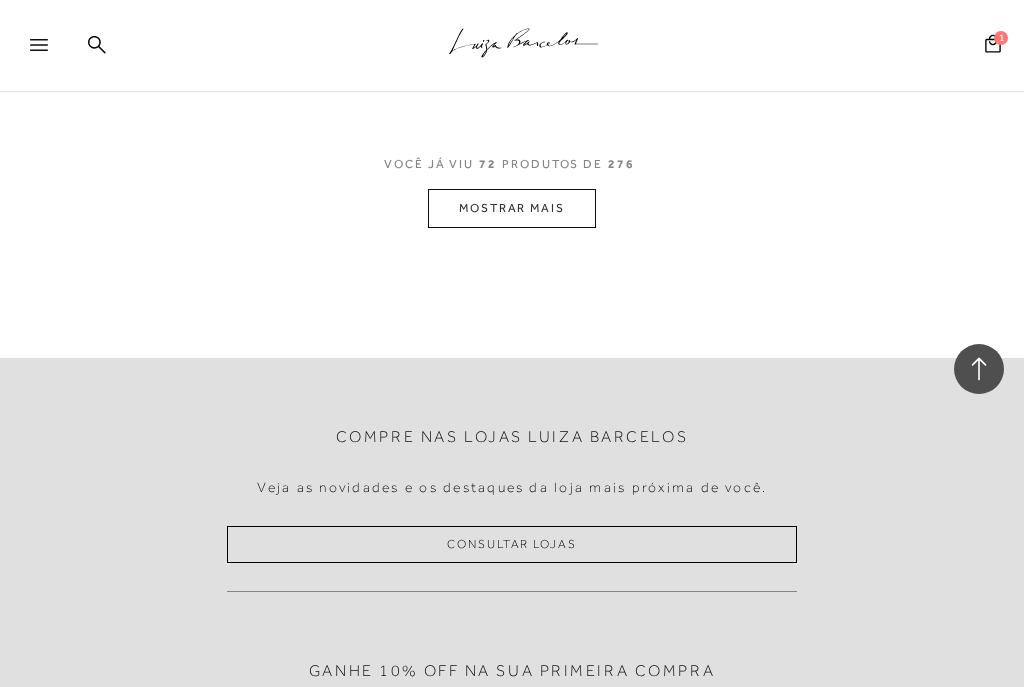 scroll, scrollTop: 31141, scrollLeft: 0, axis: vertical 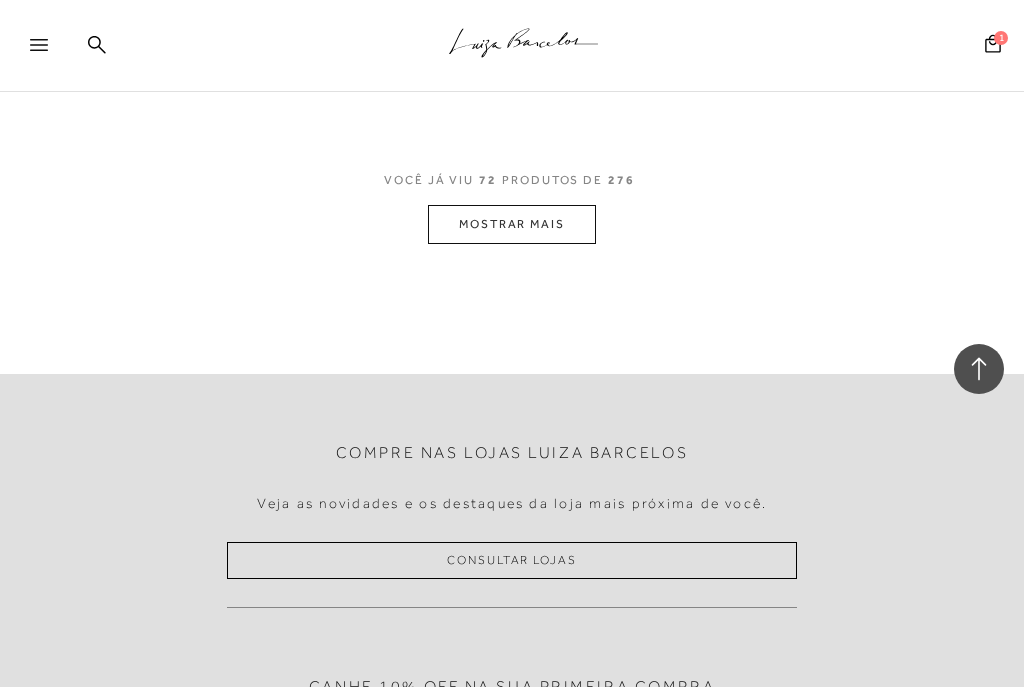 click on "MOSTRAR MAIS" at bounding box center [512, 224] 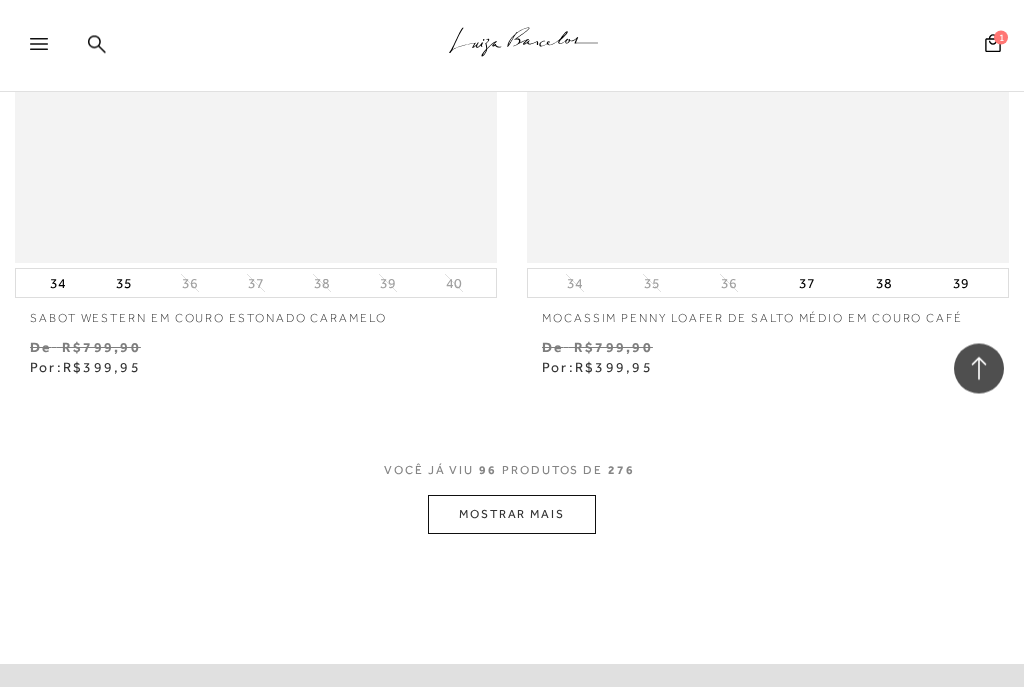 scroll, scrollTop: 41312, scrollLeft: 0, axis: vertical 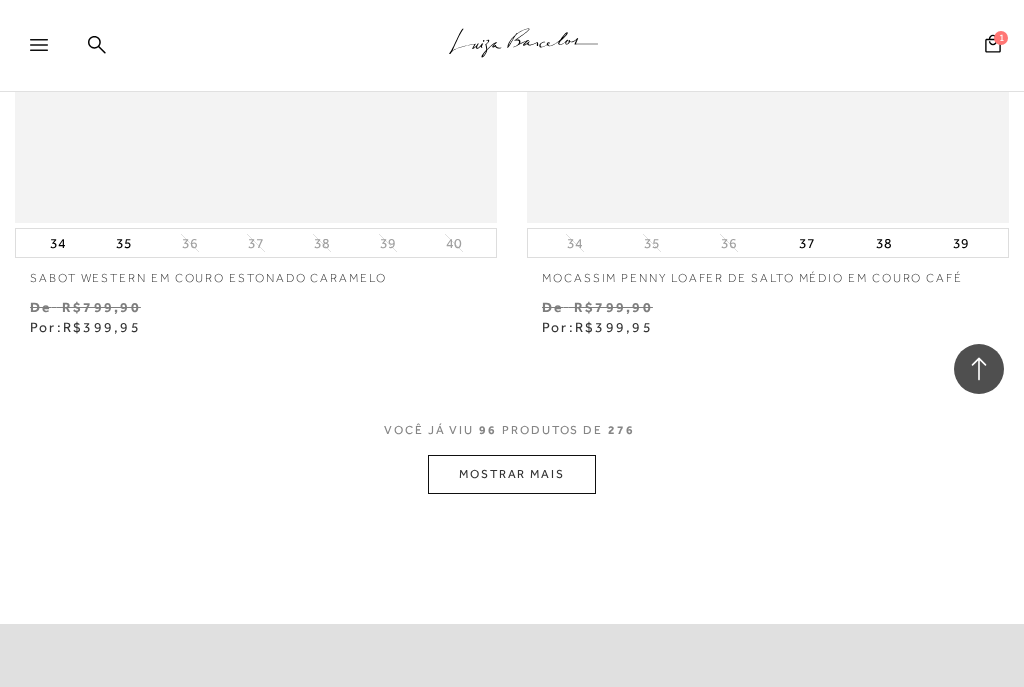 click on "MOSTRAR MAIS" at bounding box center [512, 474] 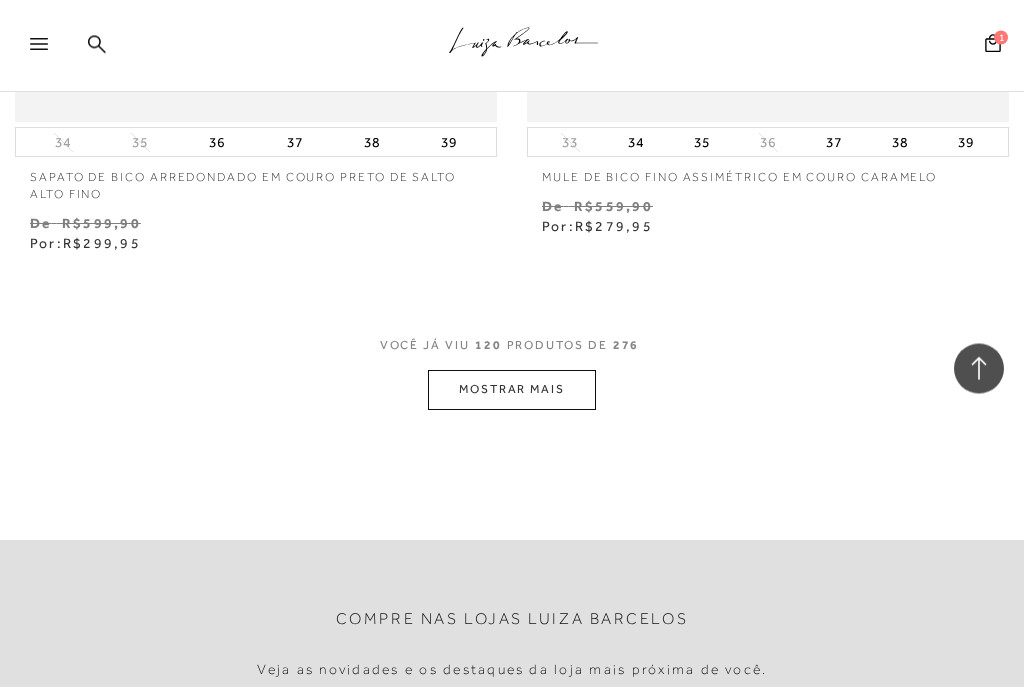 scroll, scrollTop: 51910, scrollLeft: 0, axis: vertical 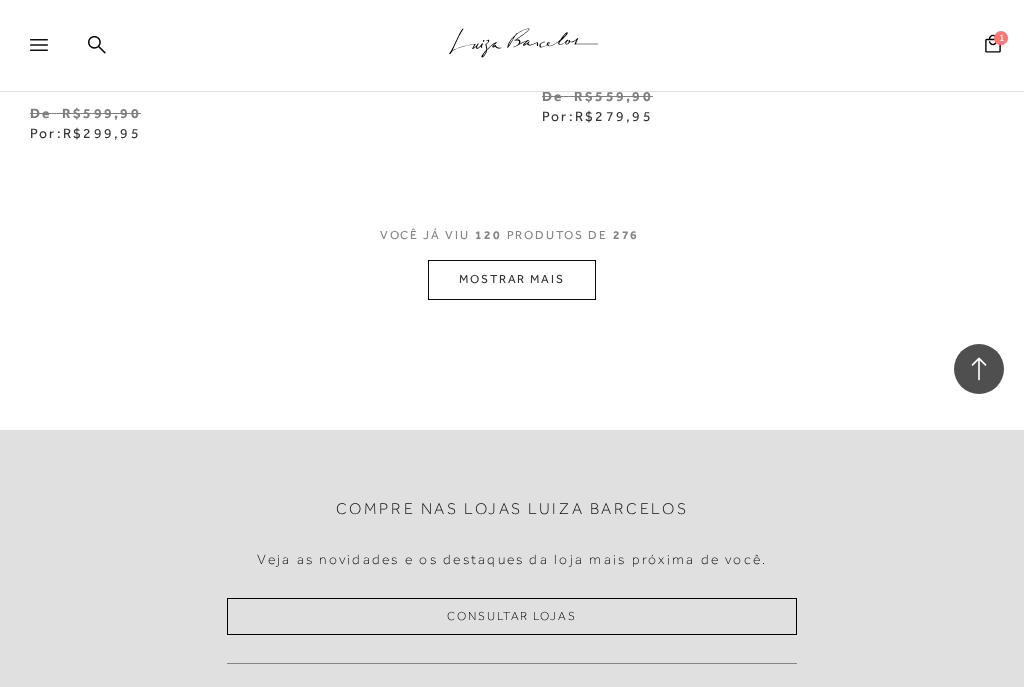 click on "MOSTRAR MAIS" at bounding box center [512, 279] 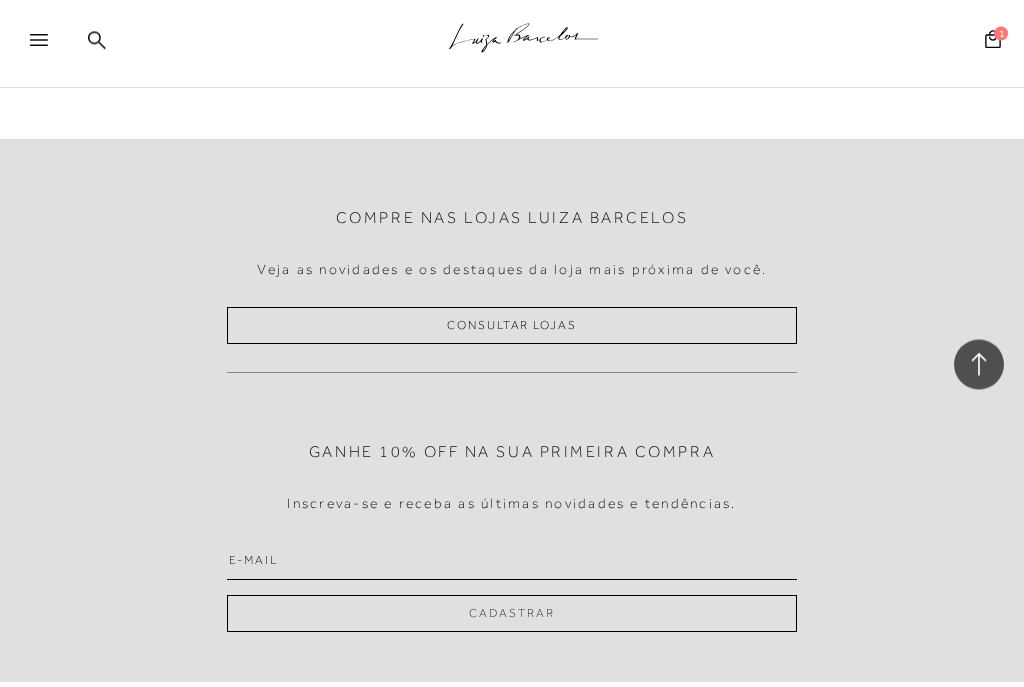 scroll, scrollTop: 62153, scrollLeft: 0, axis: vertical 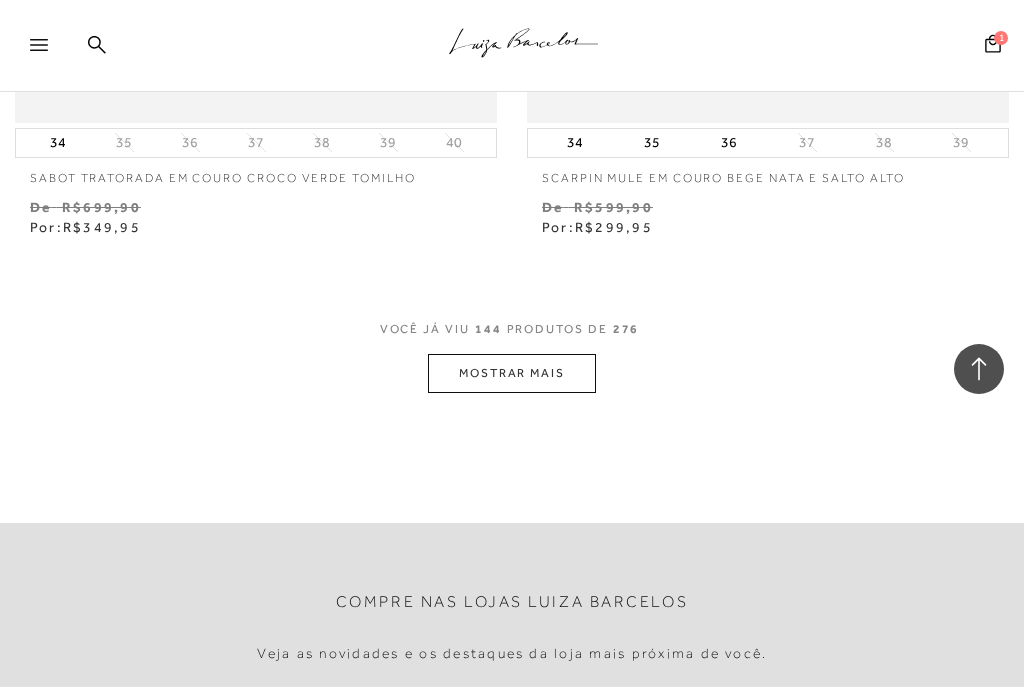 click on "MOSTRAR MAIS" at bounding box center (512, 373) 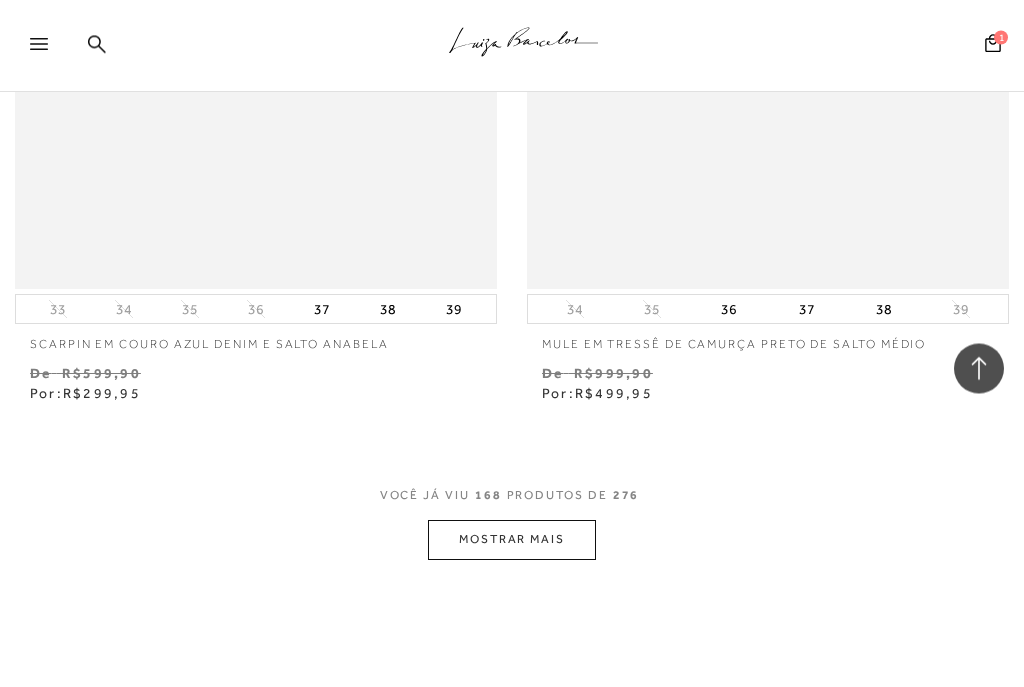 scroll, scrollTop: 72358, scrollLeft: 0, axis: vertical 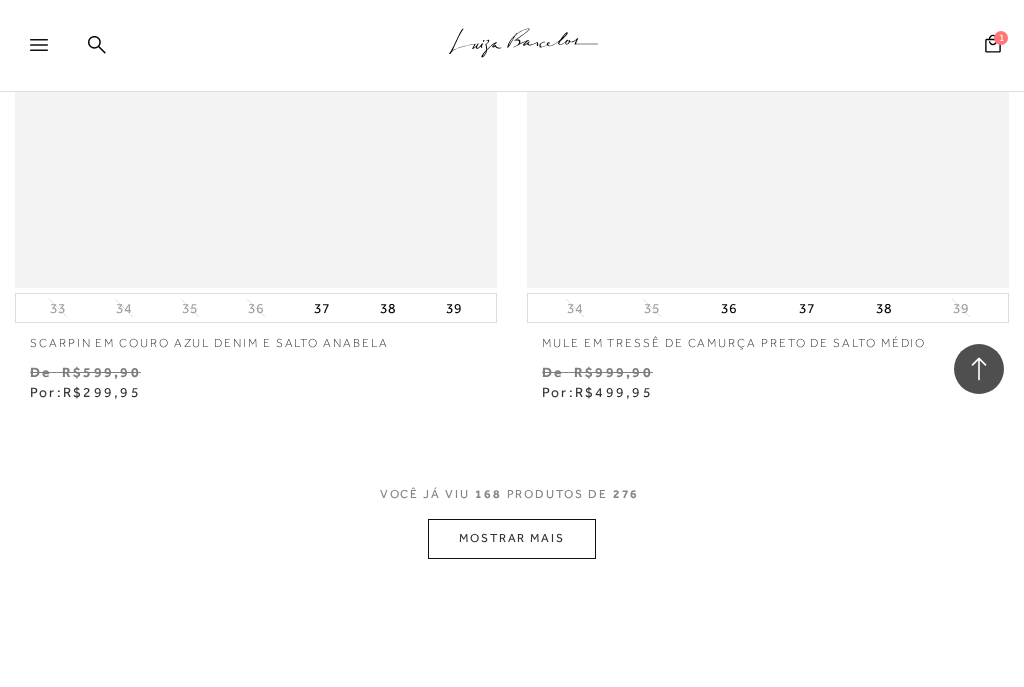 click on "MOSTRAR MAIS" at bounding box center [512, 538] 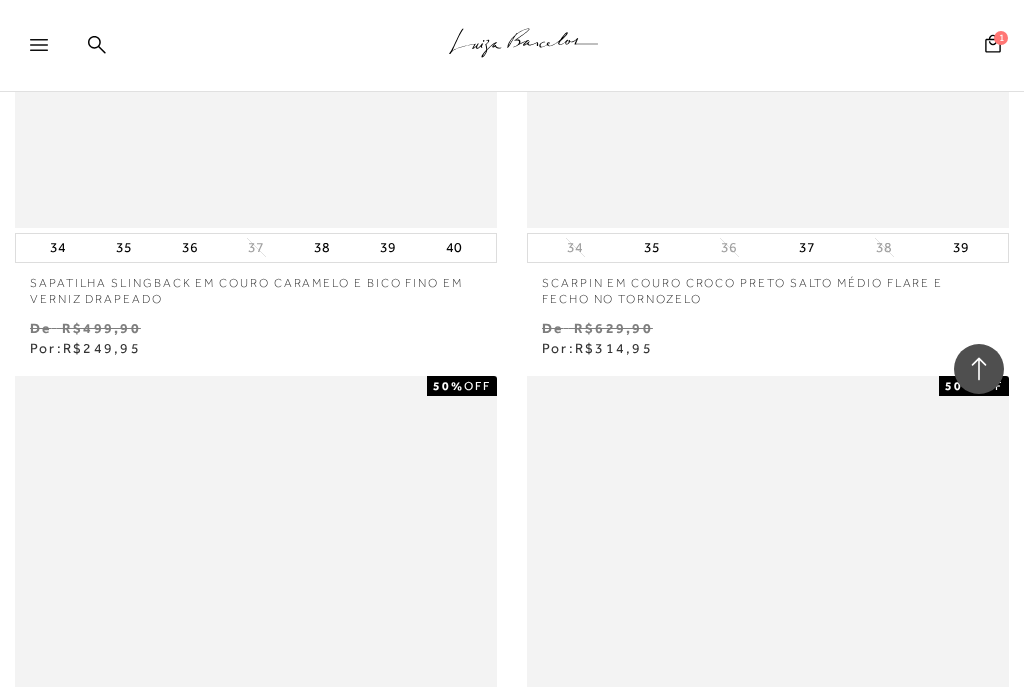 scroll, scrollTop: 81672, scrollLeft: 0, axis: vertical 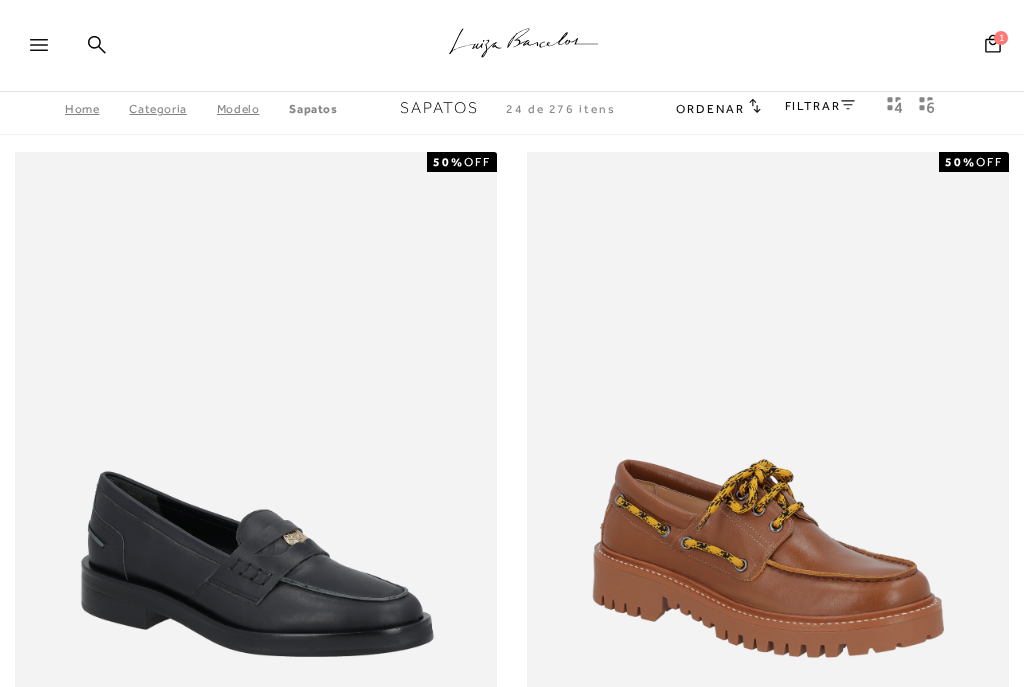 click 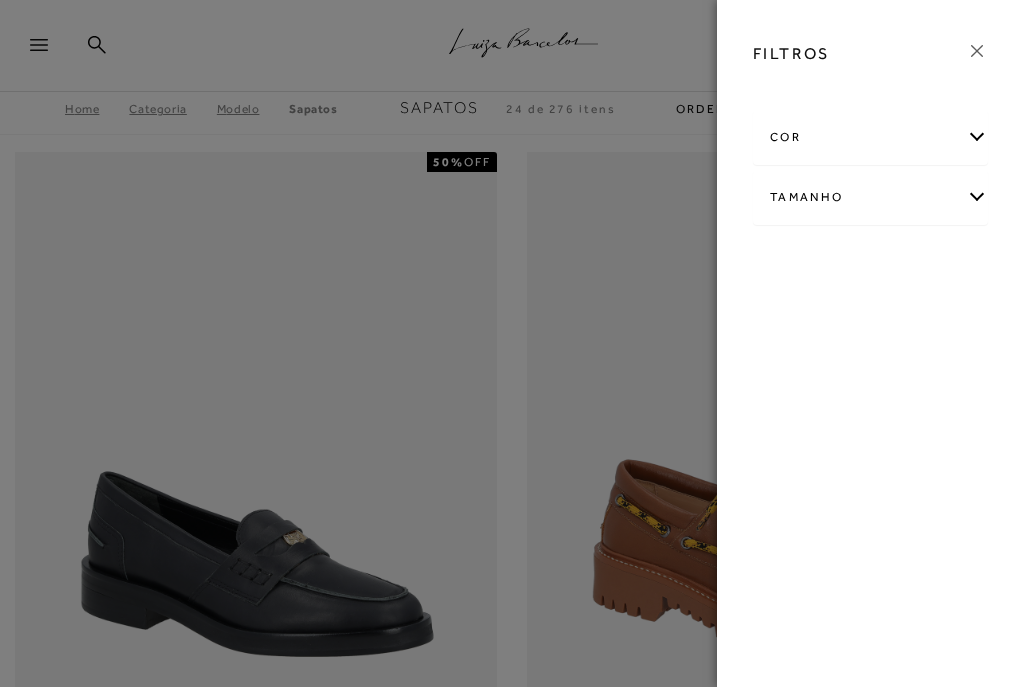 click on "Tamanho" at bounding box center [870, 197] 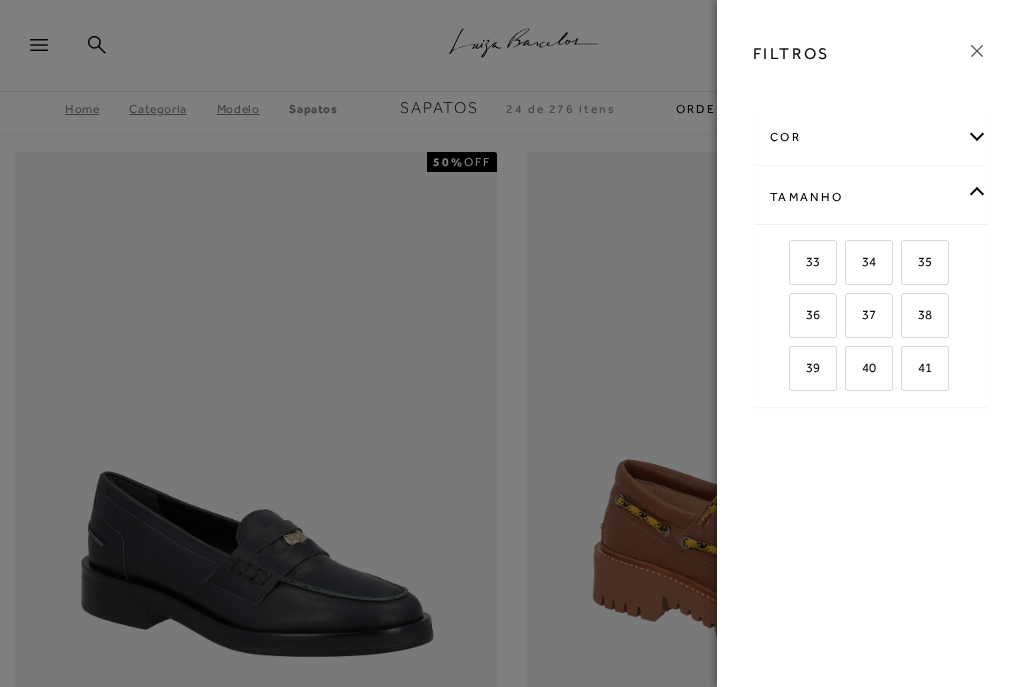 click on "34" at bounding box center [861, 261] 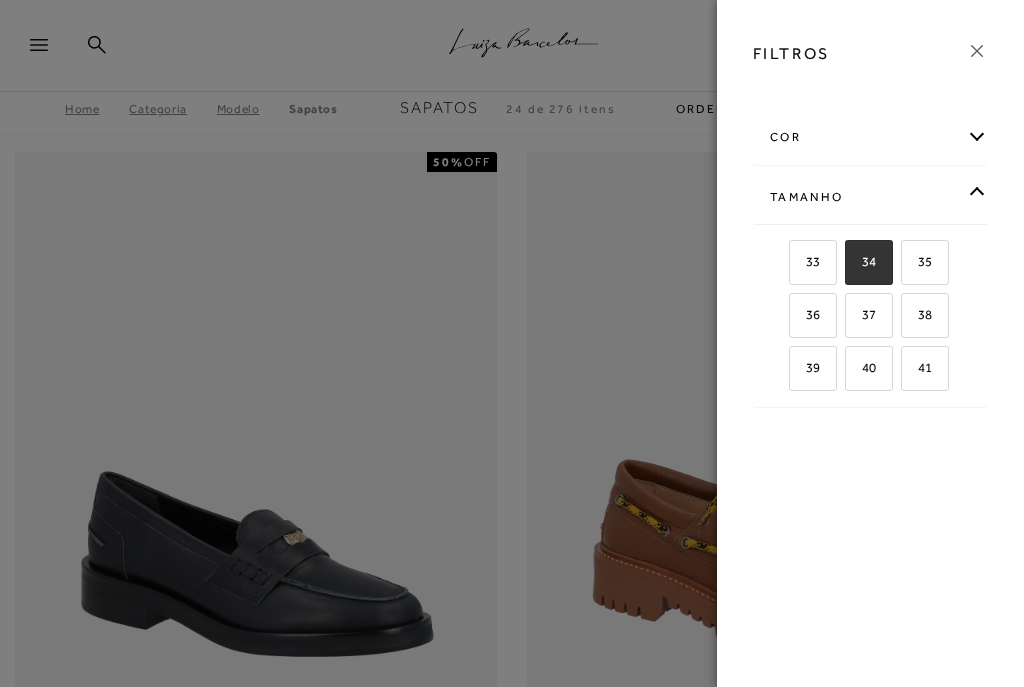 checkbox on "true" 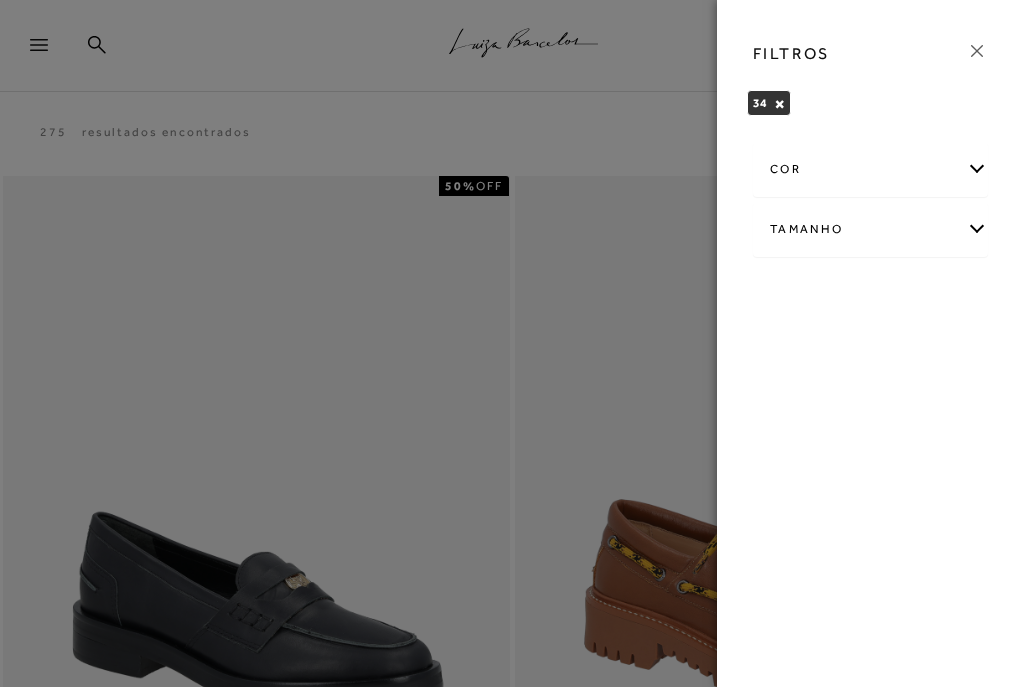 click 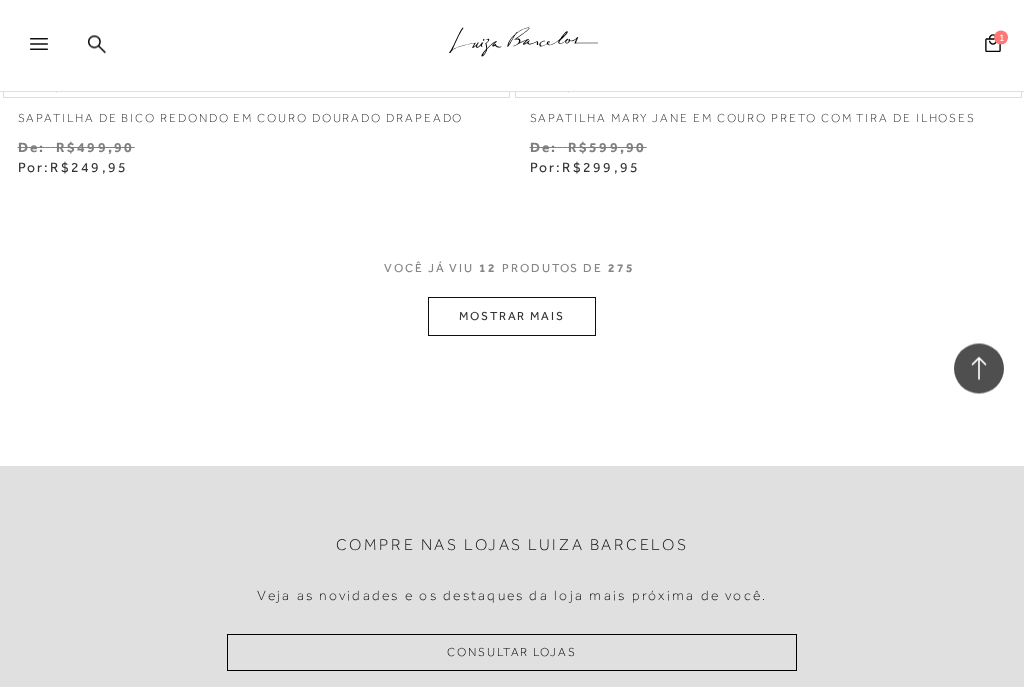 scroll, scrollTop: 5364, scrollLeft: 0, axis: vertical 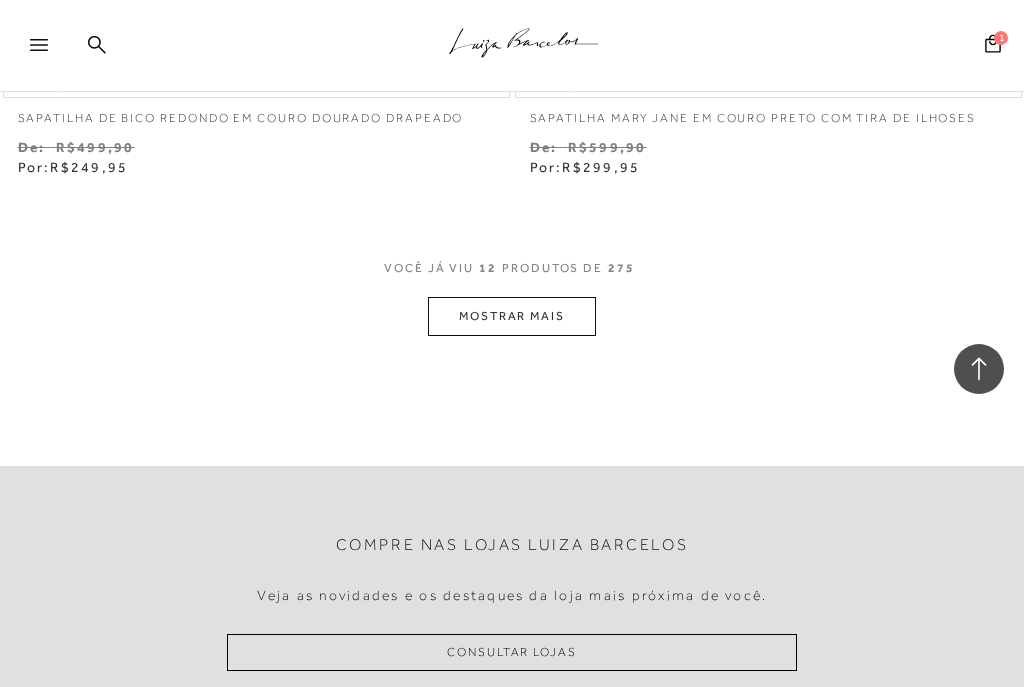click on "MOSTRAR MAIS" at bounding box center (512, 316) 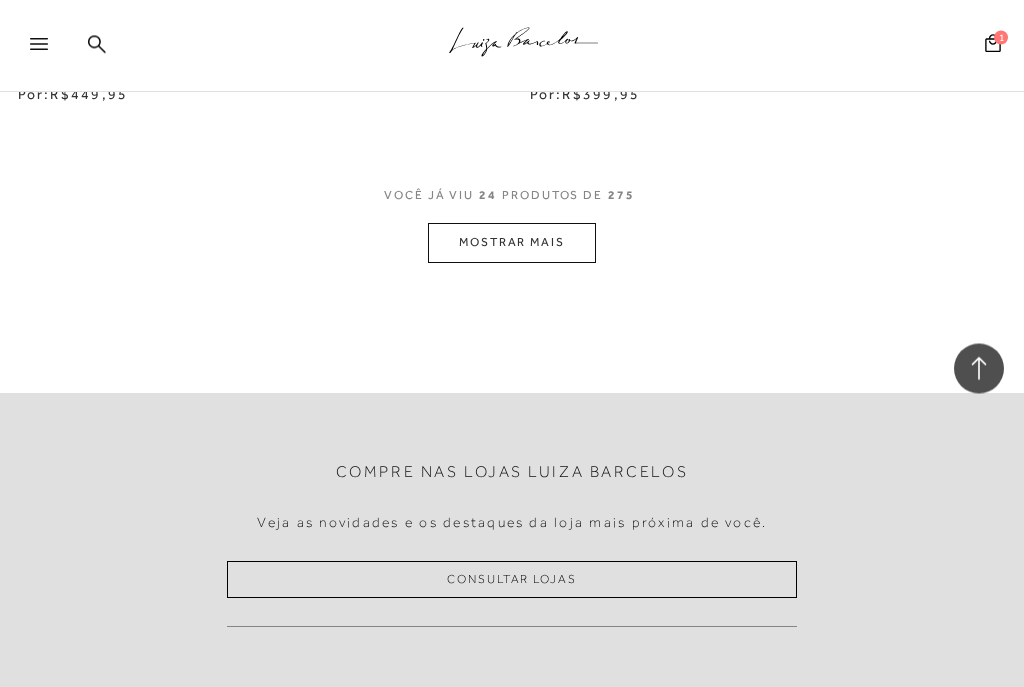 scroll, scrollTop: 10874, scrollLeft: 0, axis: vertical 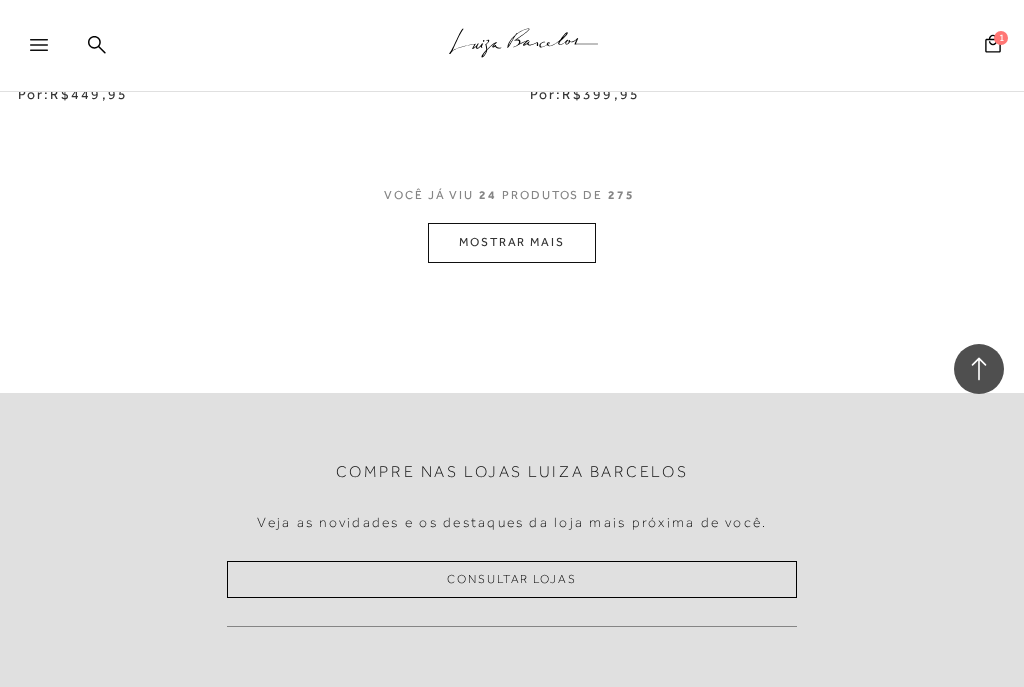 click on "MOSTRAR MAIS" at bounding box center (512, 242) 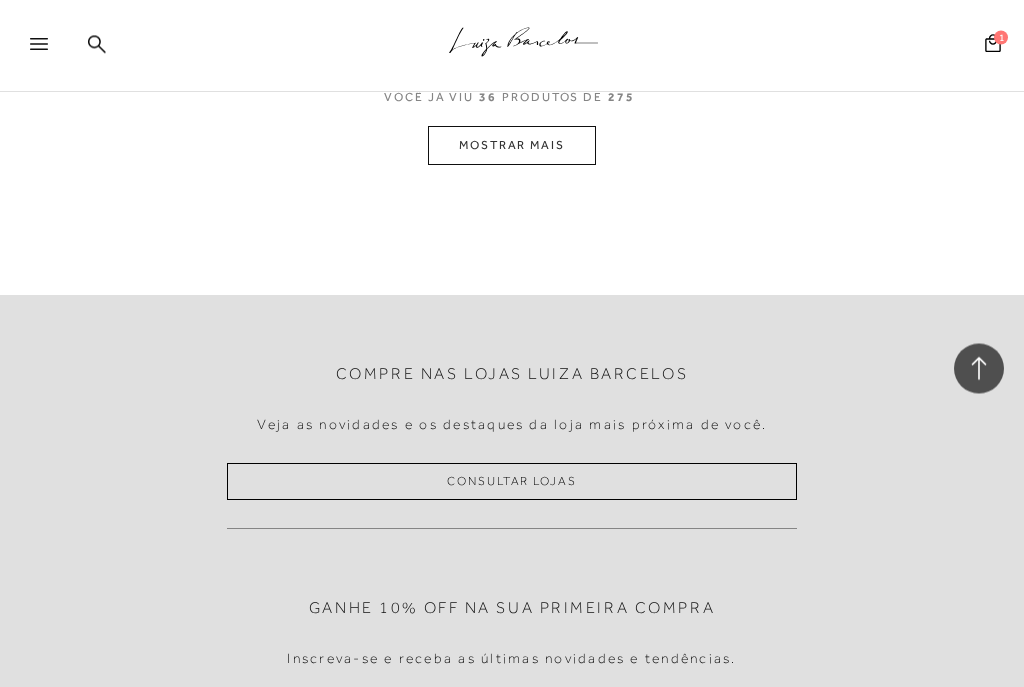 click on "MOSTRAR MAIS" at bounding box center (512, 146) 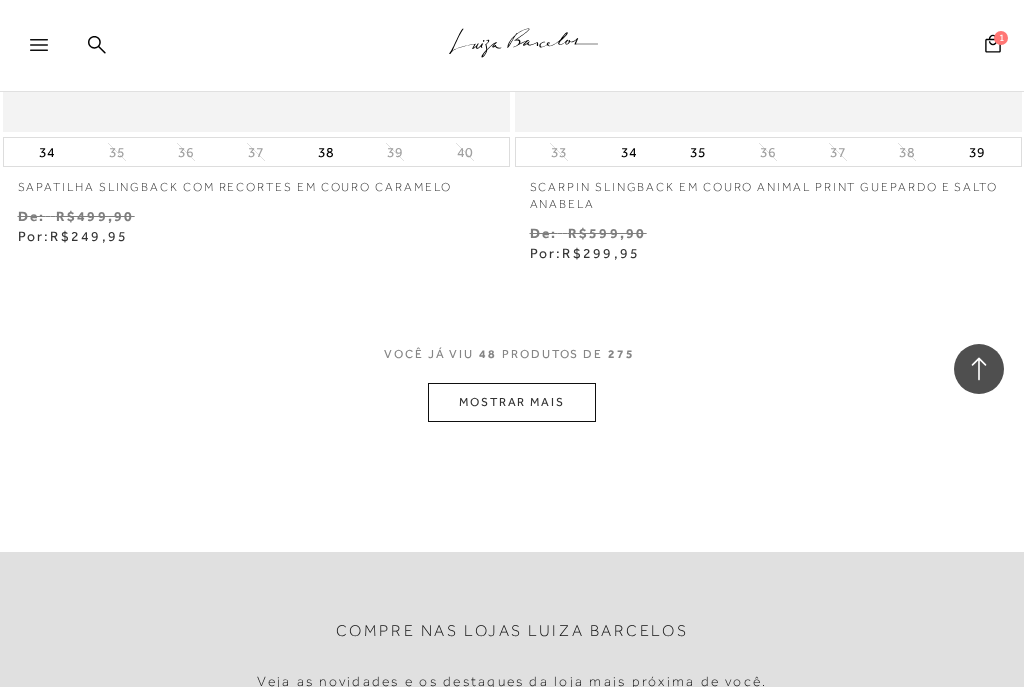 scroll, scrollTop: 21600, scrollLeft: 0, axis: vertical 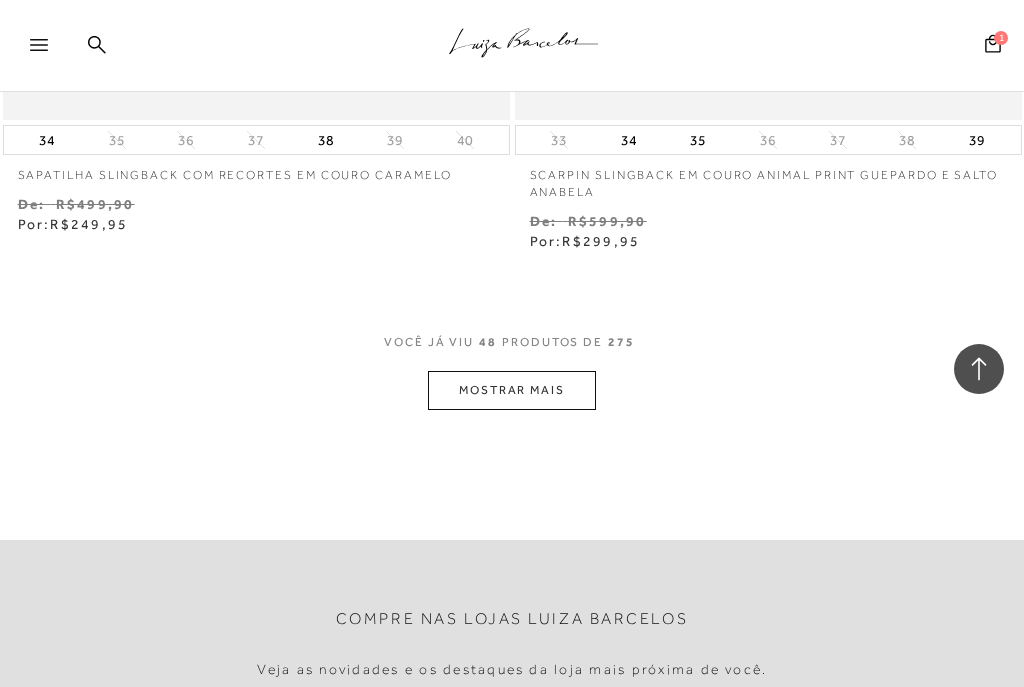 click on "MOSTRAR MAIS" at bounding box center (512, 390) 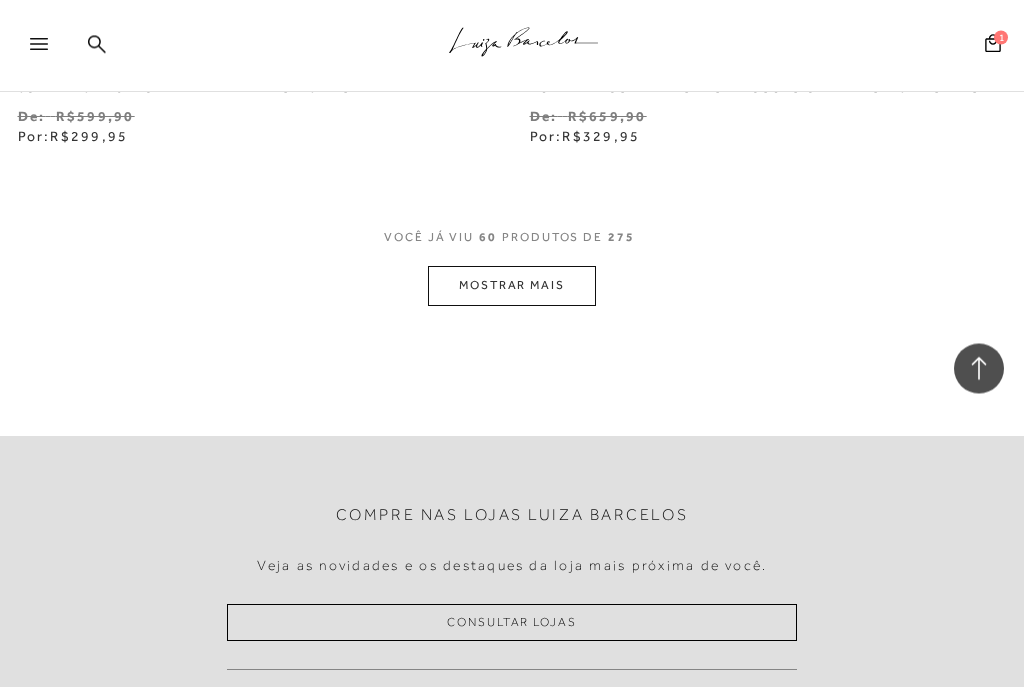 click on "MOSTRAR MAIS" at bounding box center [512, 286] 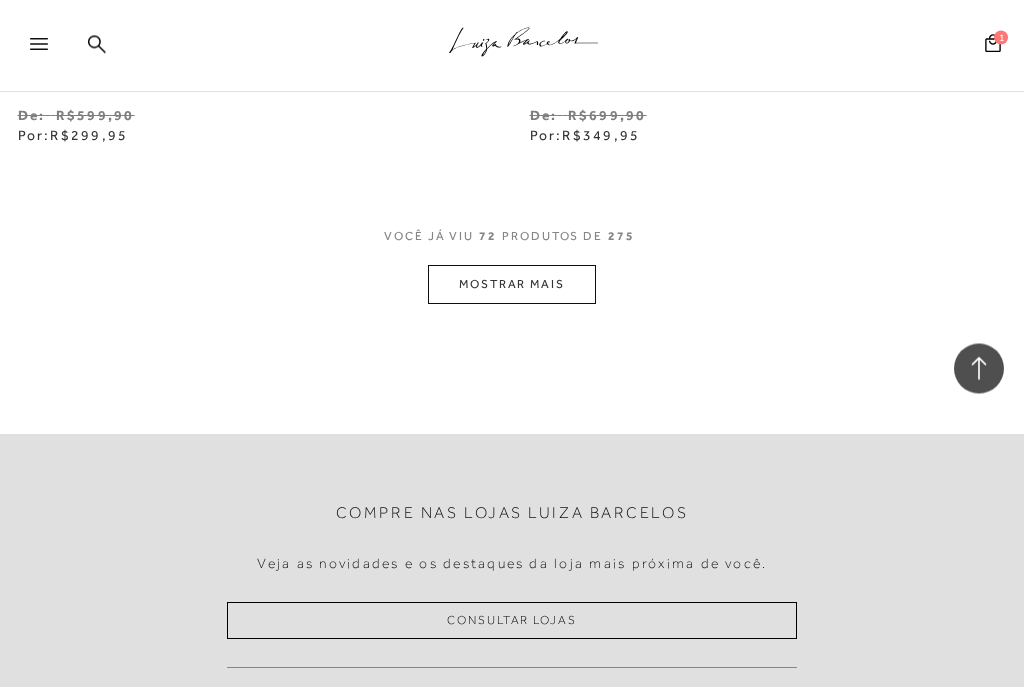 scroll, scrollTop: 32545, scrollLeft: 0, axis: vertical 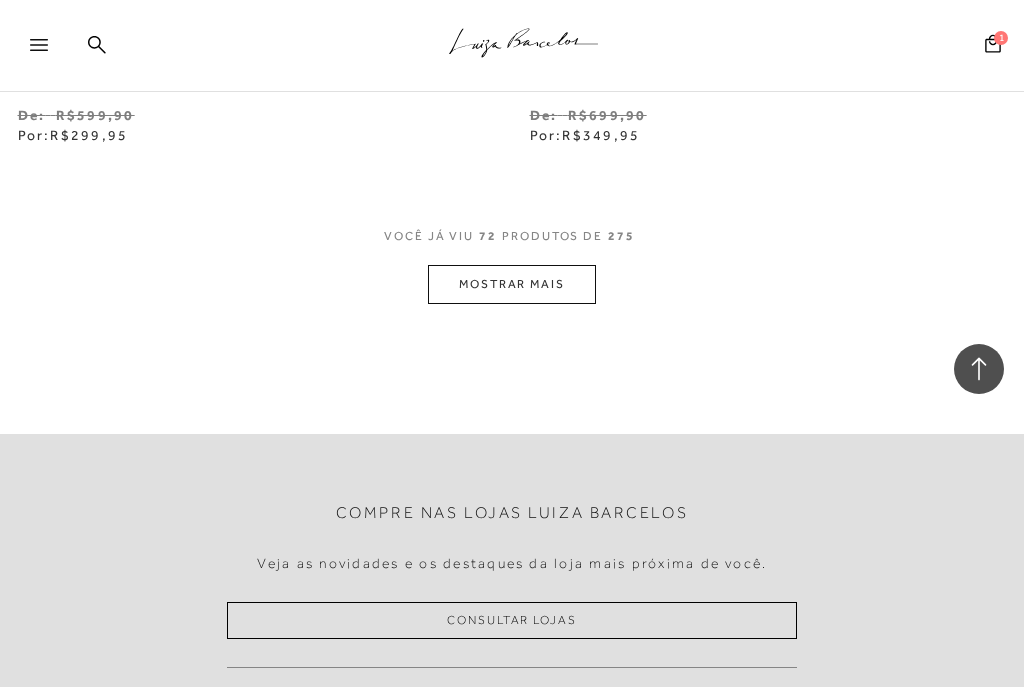 click on "MOSTRAR MAIS" at bounding box center [512, 284] 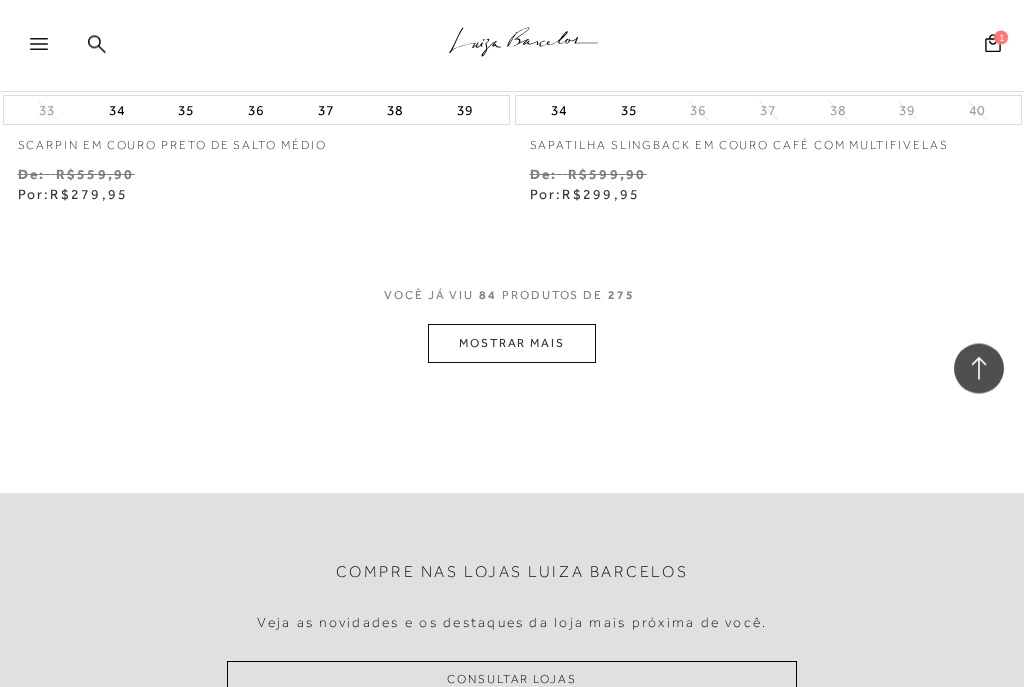 scroll, scrollTop: 37889, scrollLeft: 0, axis: vertical 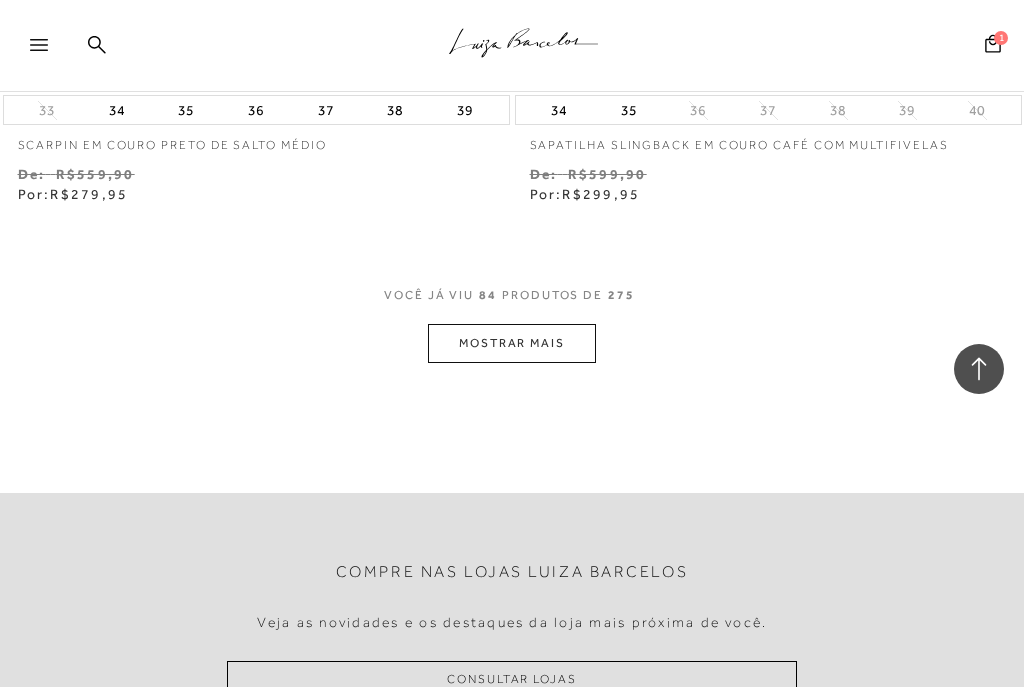 click on "MOSTRAR MAIS" at bounding box center (512, 343) 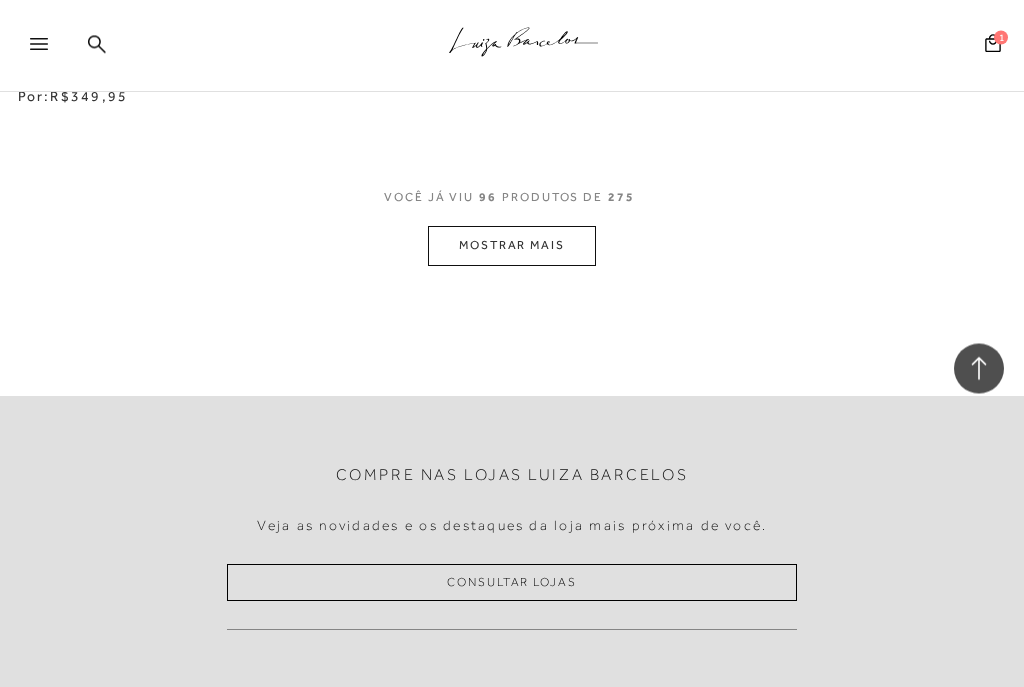 scroll, scrollTop: 43440, scrollLeft: 0, axis: vertical 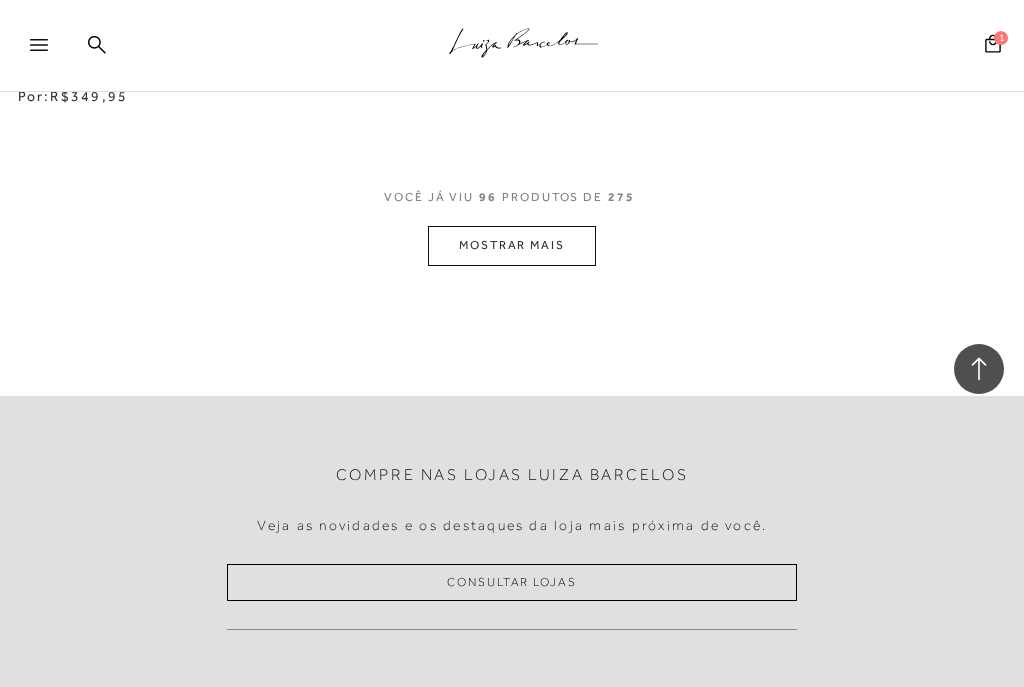 click on "MOSTRAR MAIS" at bounding box center (512, 245) 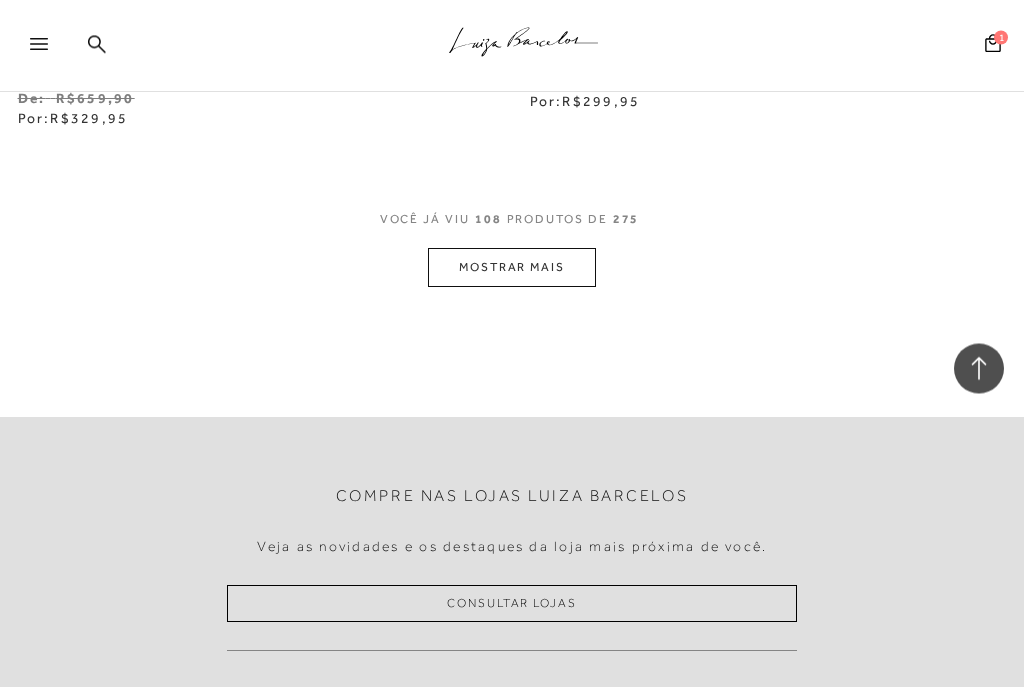 scroll, scrollTop: 48838, scrollLeft: 0, axis: vertical 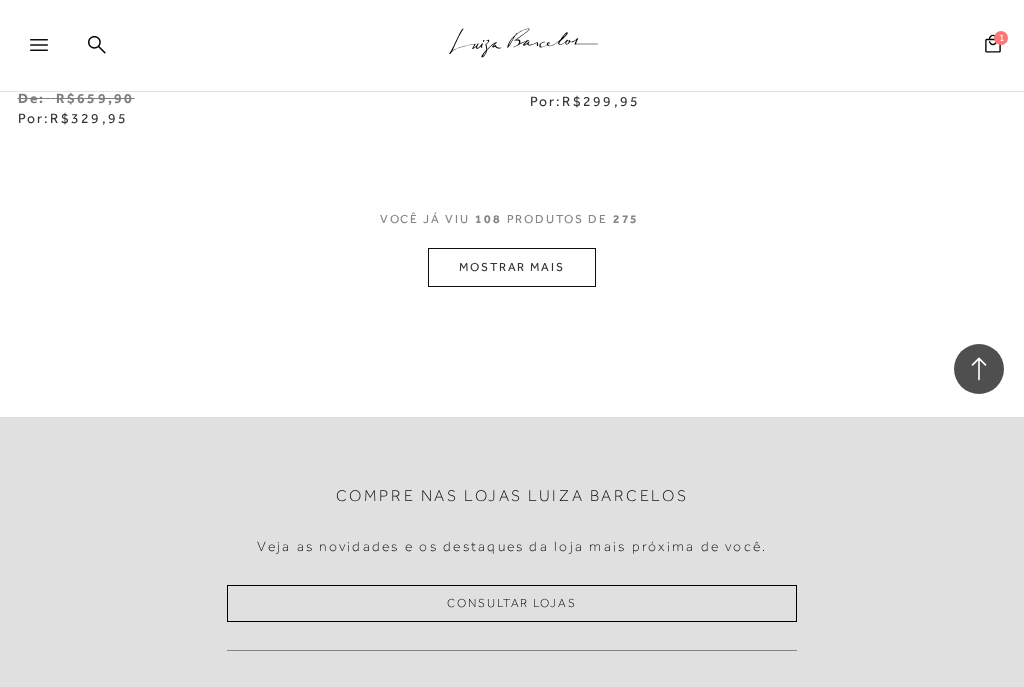 click on "MOSTRAR MAIS" at bounding box center [512, 267] 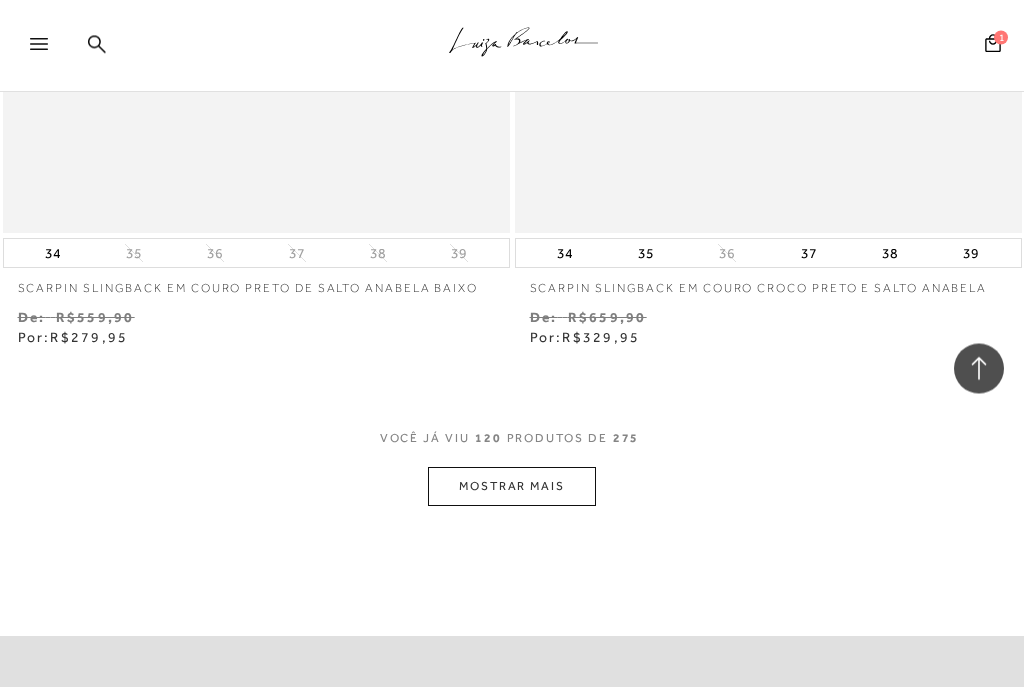 scroll, scrollTop: 54095, scrollLeft: 0, axis: vertical 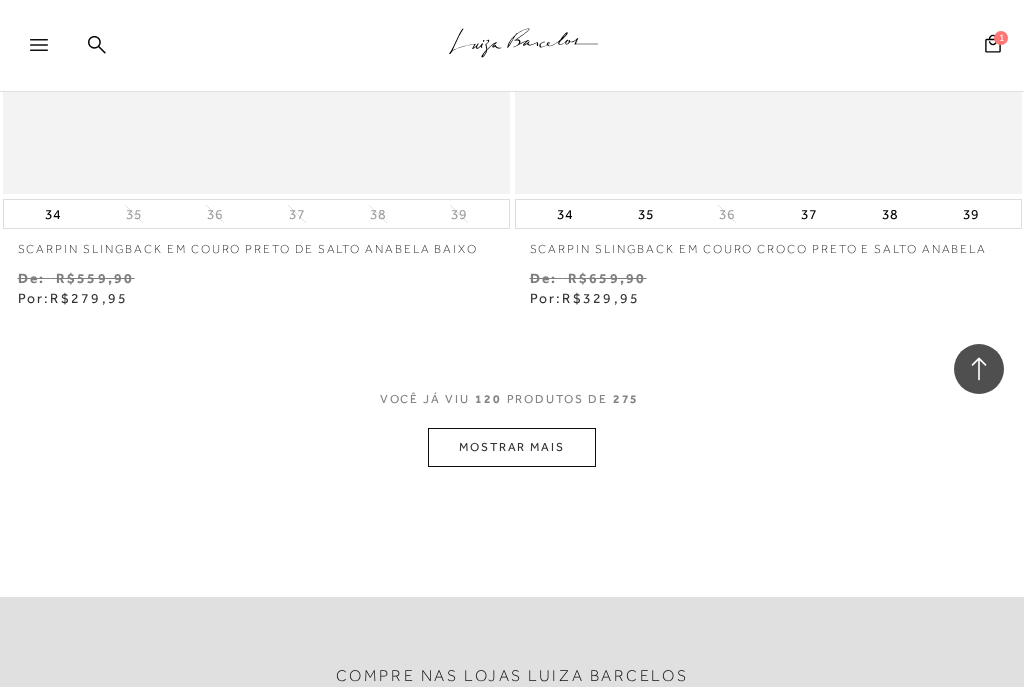 click on "MOSTRAR MAIS" at bounding box center [512, 447] 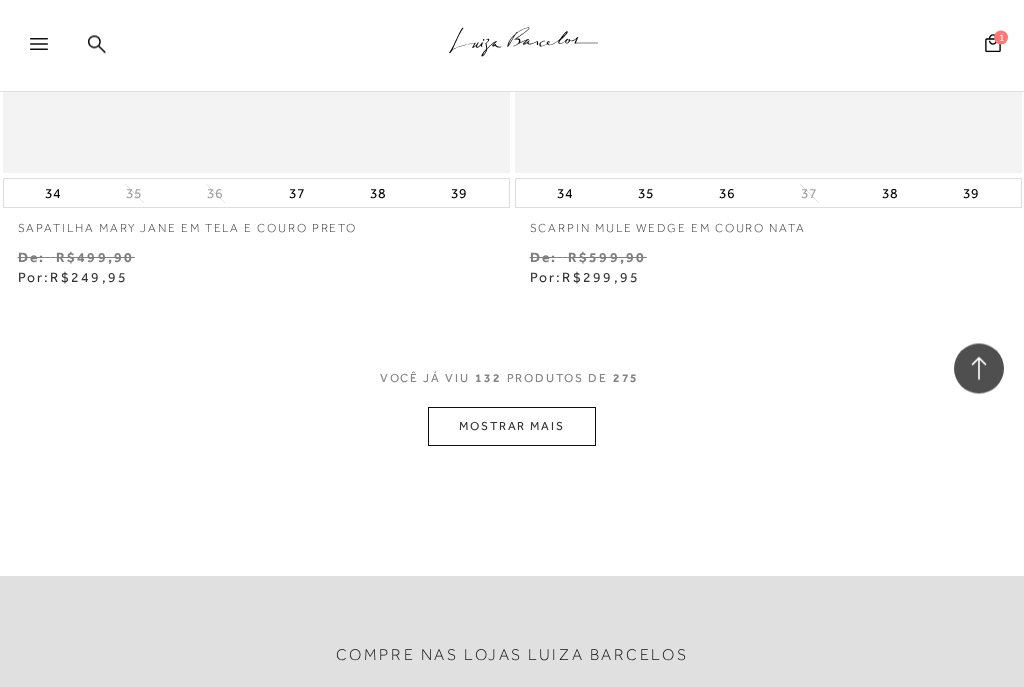 scroll, scrollTop: 59575, scrollLeft: 0, axis: vertical 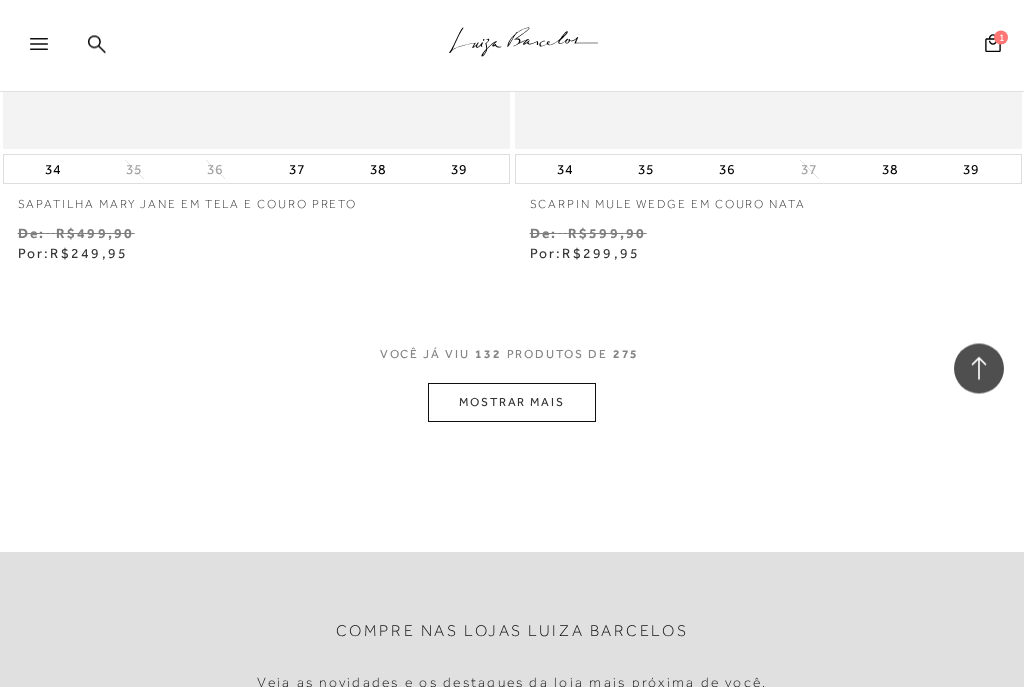 click on "MOSTRAR MAIS" at bounding box center [512, 403] 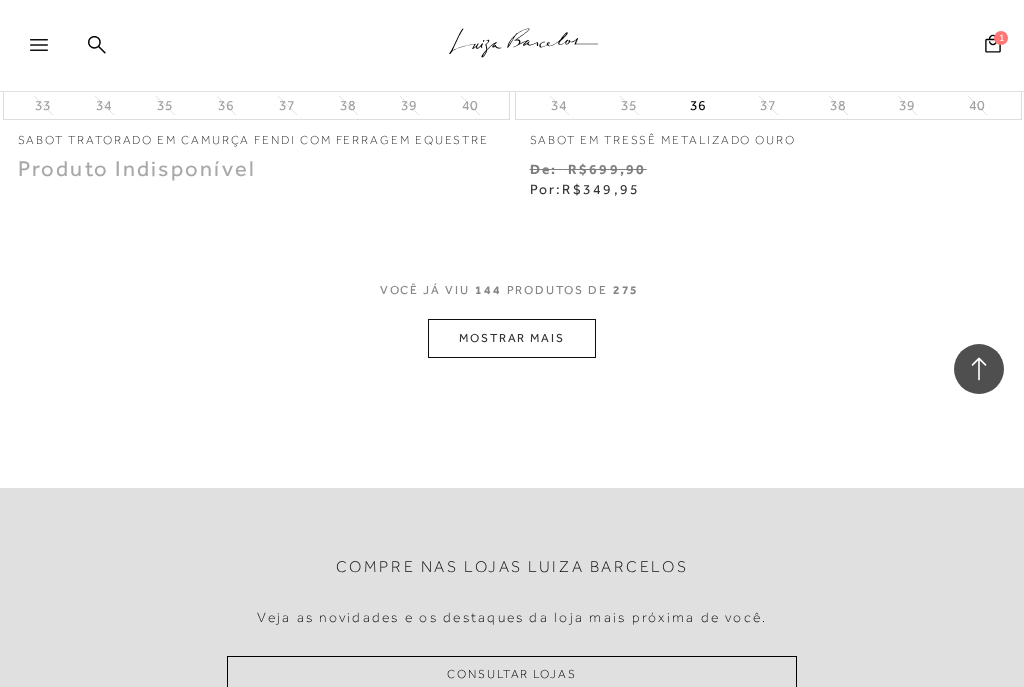 scroll, scrollTop: 65044, scrollLeft: 0, axis: vertical 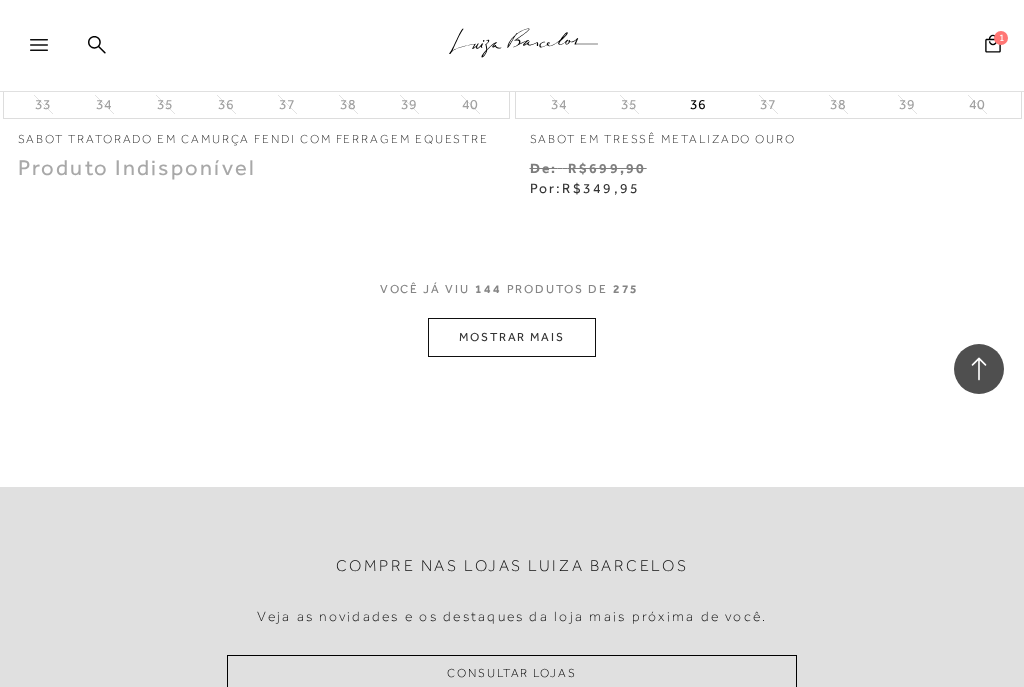 click on "MOSTRAR MAIS" at bounding box center (512, 337) 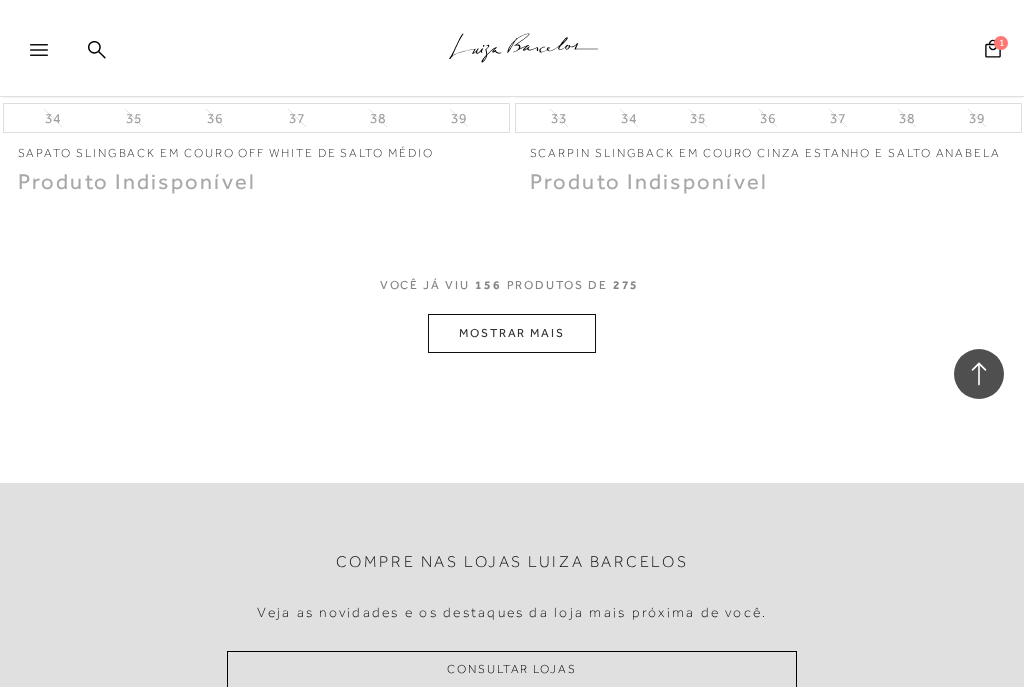 scroll, scrollTop: 70363, scrollLeft: 0, axis: vertical 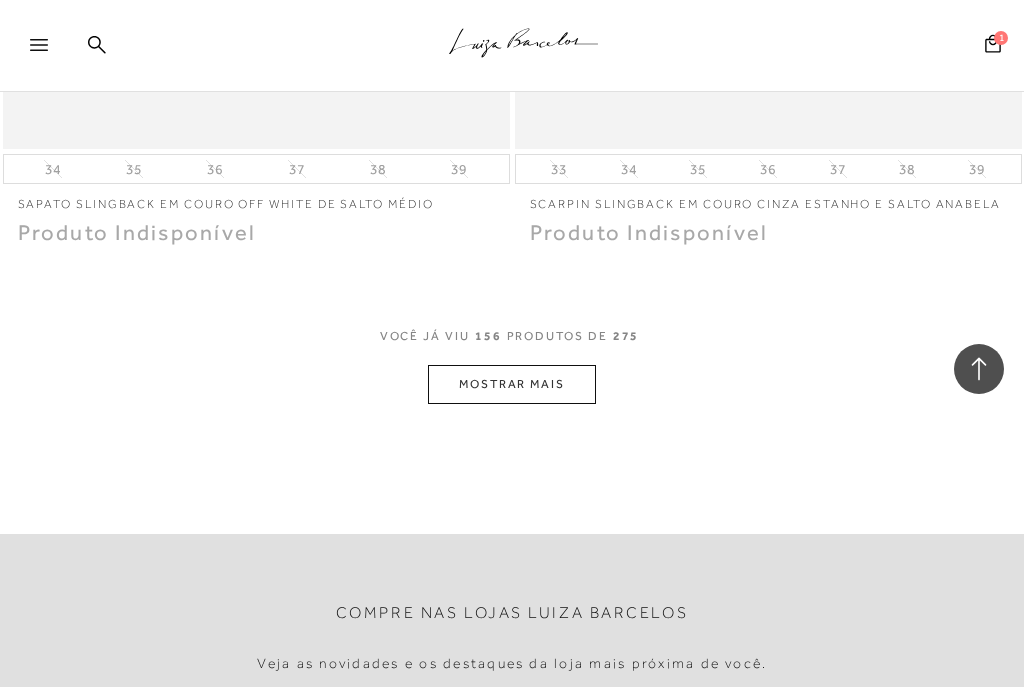 click on "MOSTRAR MAIS" at bounding box center (512, 384) 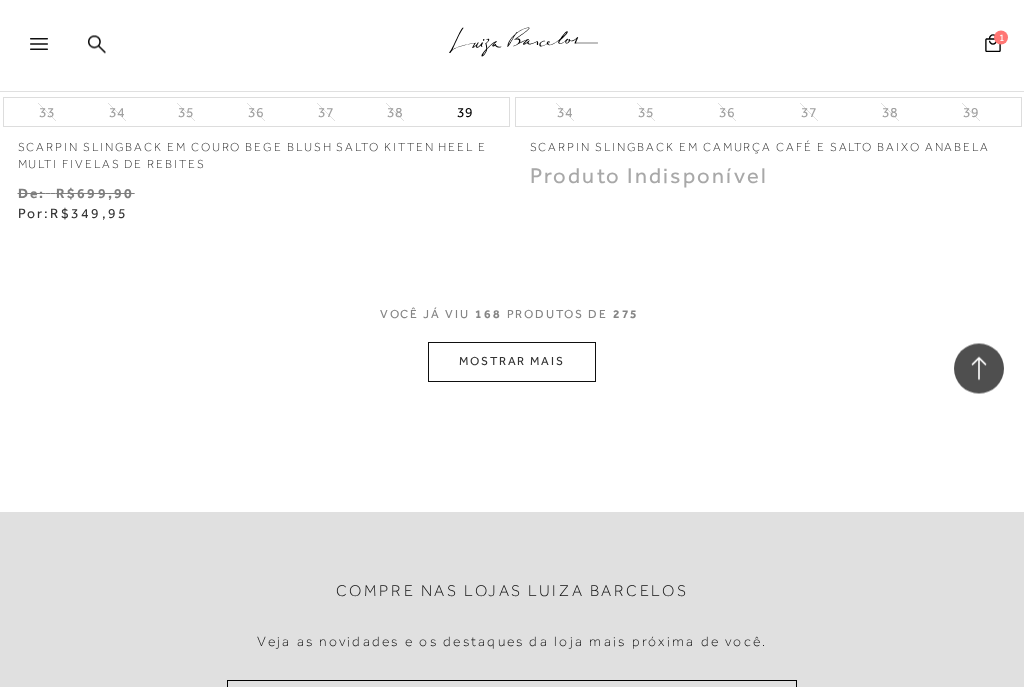 scroll, scrollTop: 75769, scrollLeft: 0, axis: vertical 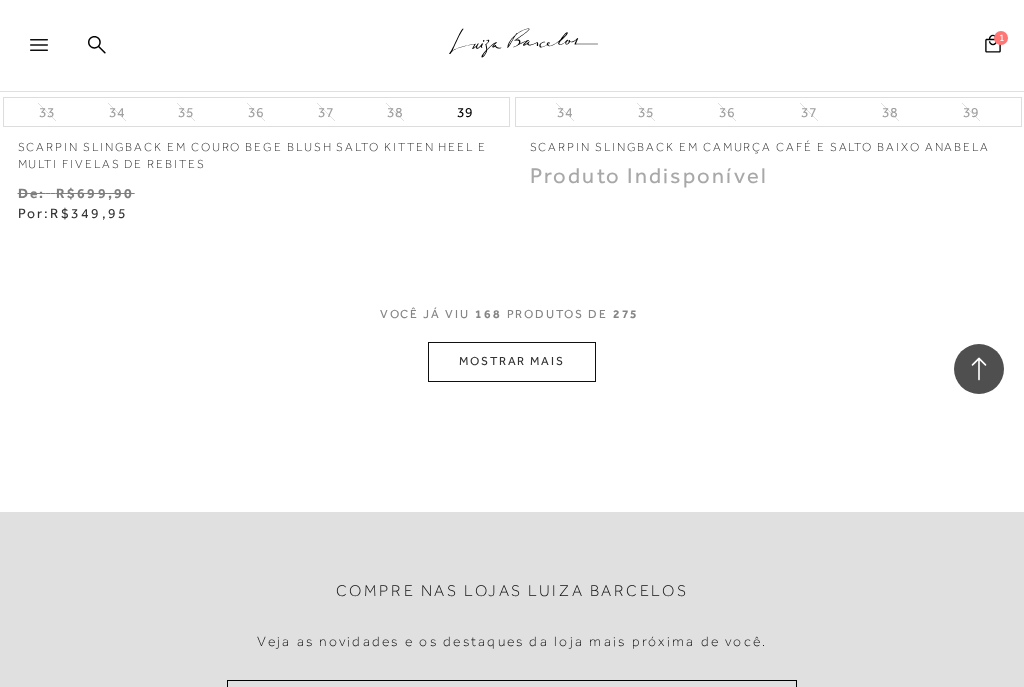 click on "MOSTRAR MAIS" at bounding box center (512, 361) 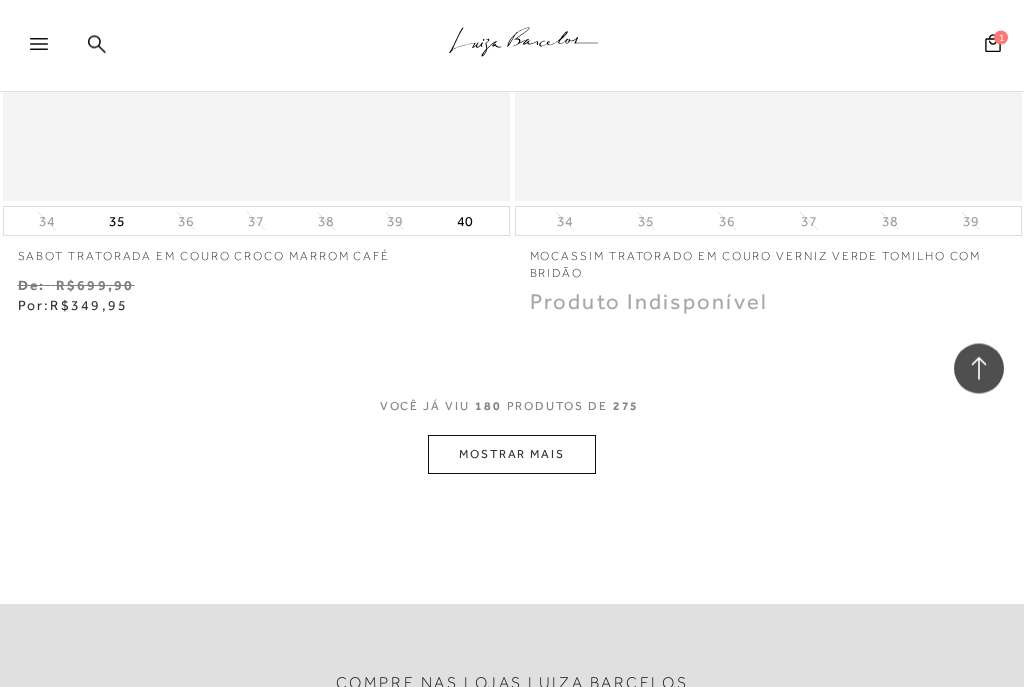 scroll, scrollTop: 81094, scrollLeft: 0, axis: vertical 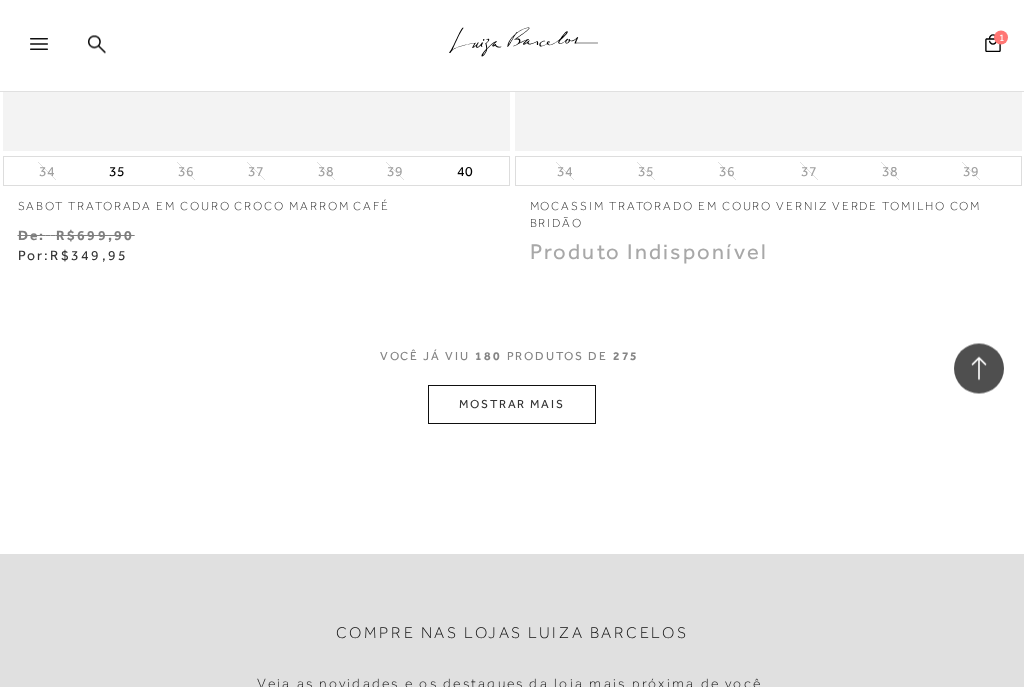 click on "MOSTRAR MAIS" at bounding box center [512, 405] 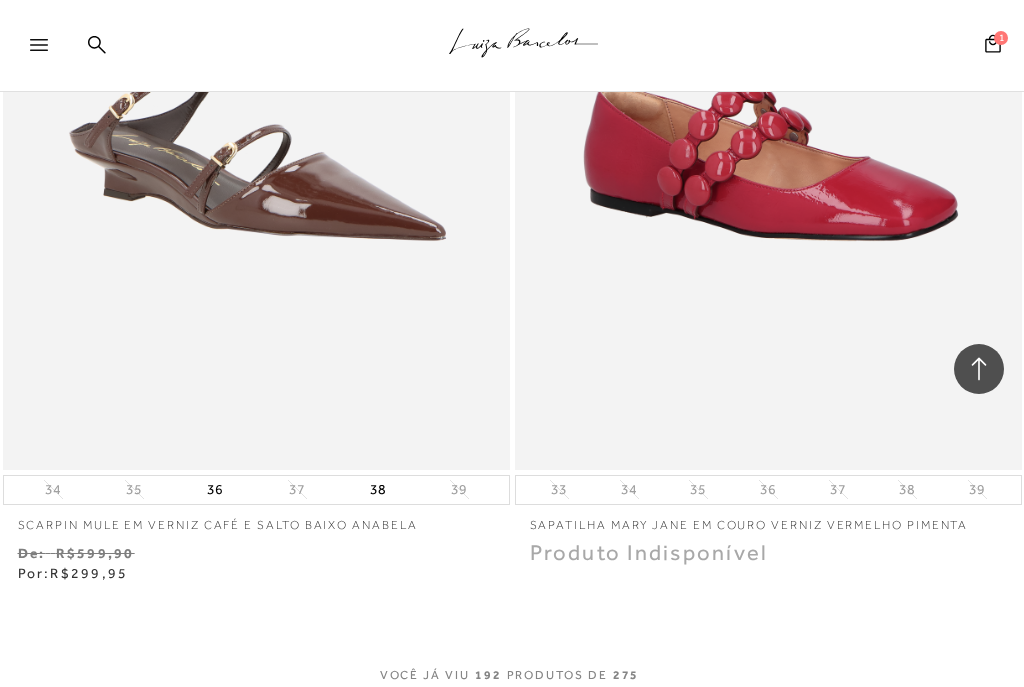 scroll, scrollTop: 86355, scrollLeft: 0, axis: vertical 